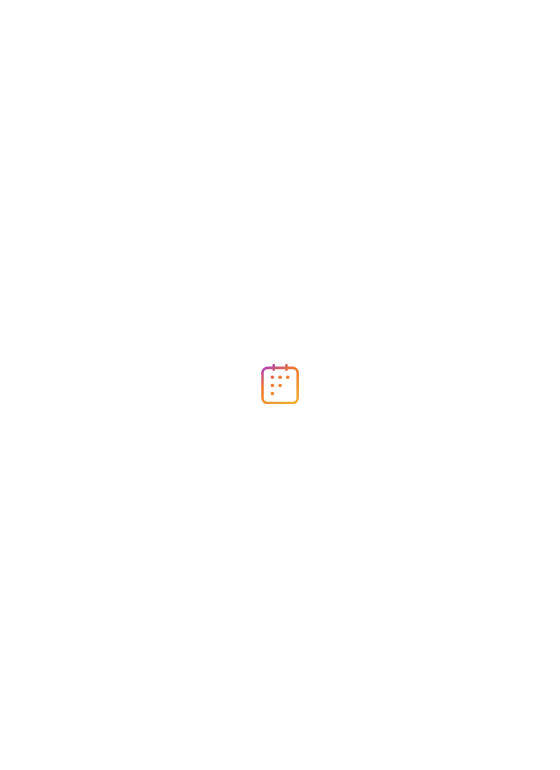 scroll, scrollTop: 0, scrollLeft: 0, axis: both 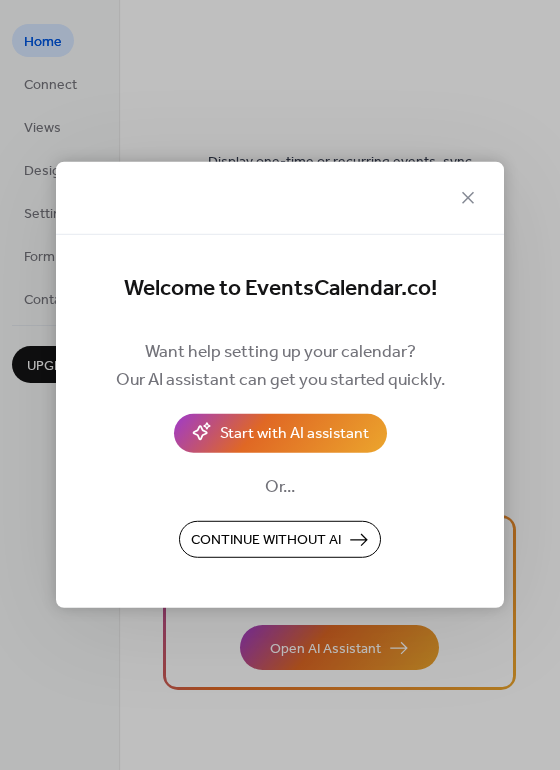 click 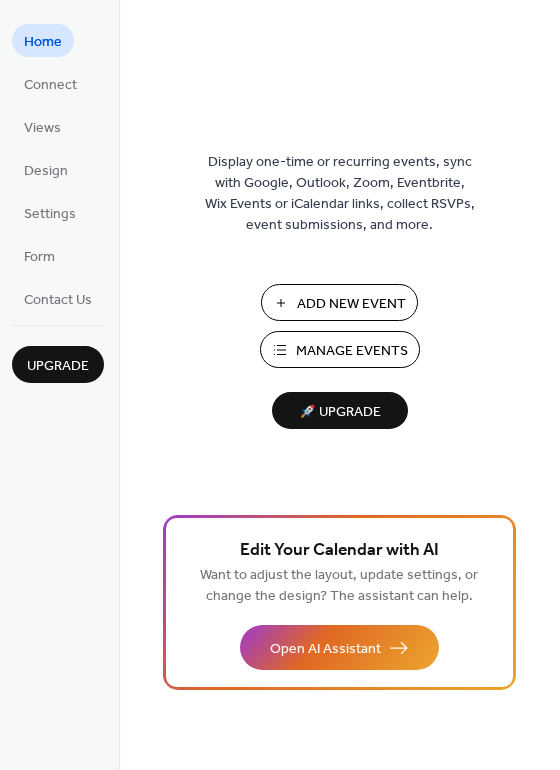 click on "Home" at bounding box center (43, 42) 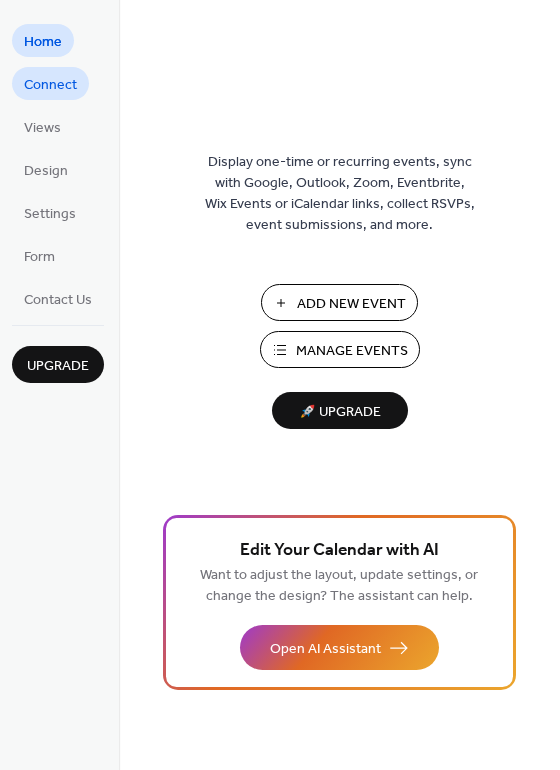 click on "Connect" at bounding box center [50, 85] 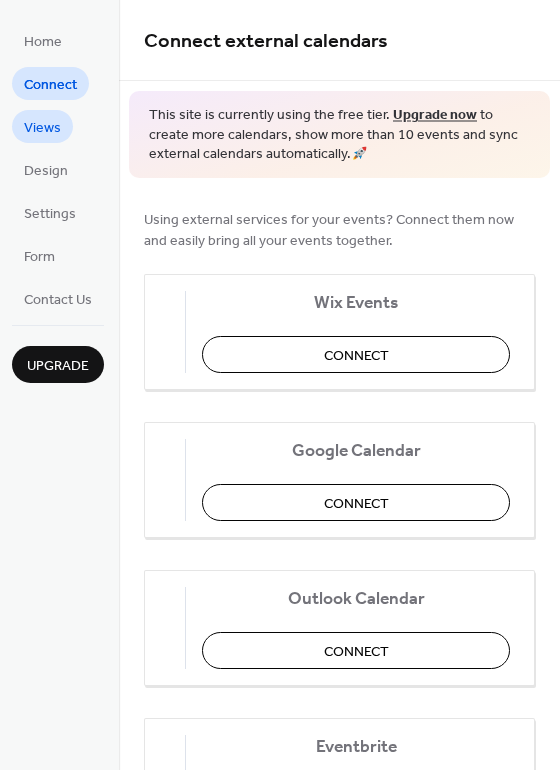 click on "Views" at bounding box center [42, 128] 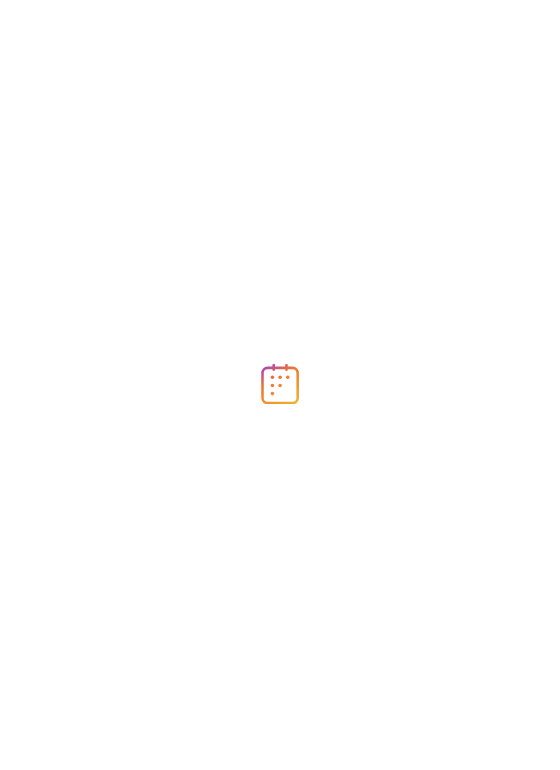 scroll, scrollTop: 0, scrollLeft: 0, axis: both 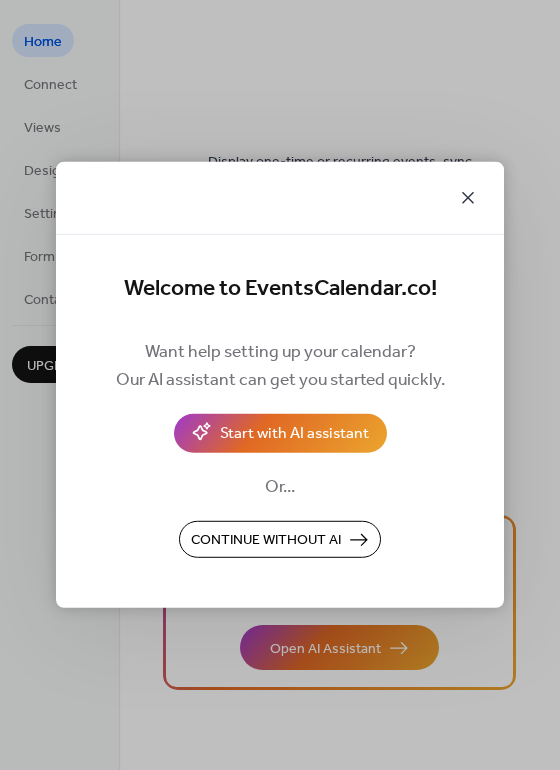 click 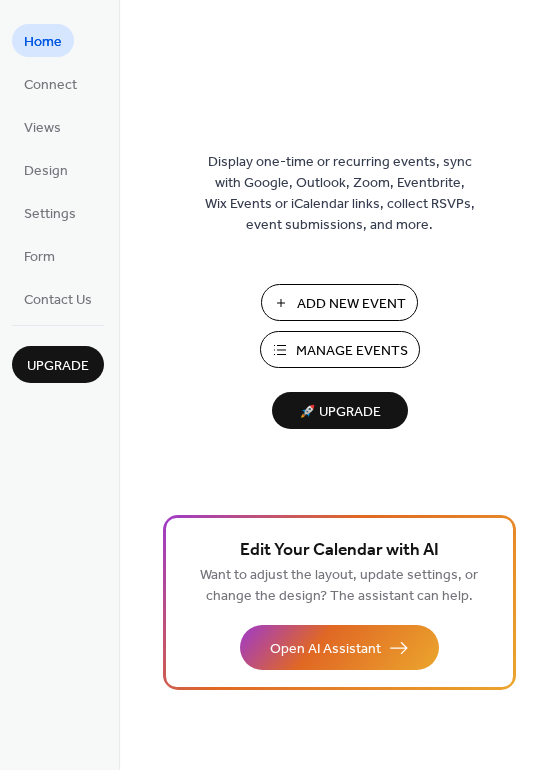 click on "Add New Event" at bounding box center [351, 304] 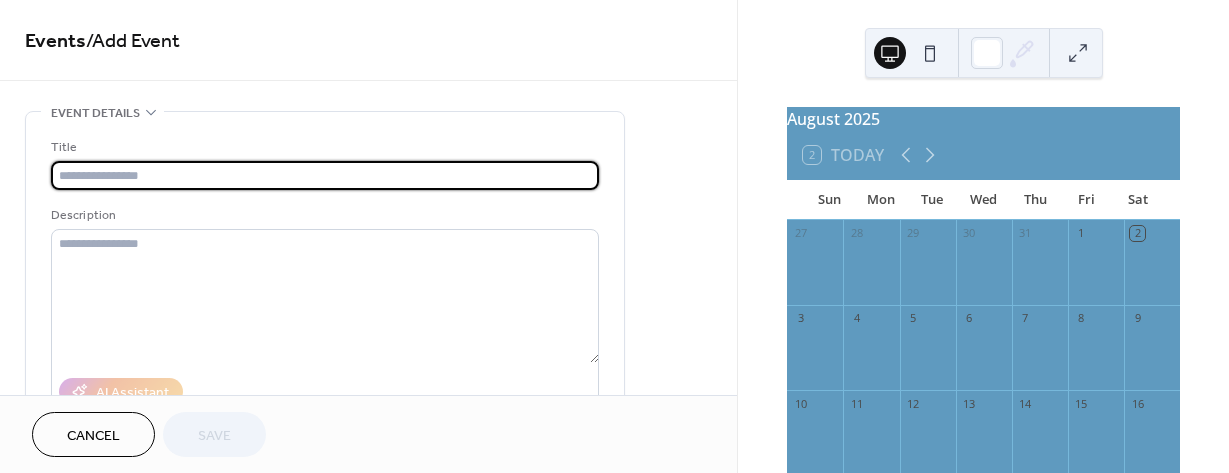 scroll, scrollTop: 0, scrollLeft: 0, axis: both 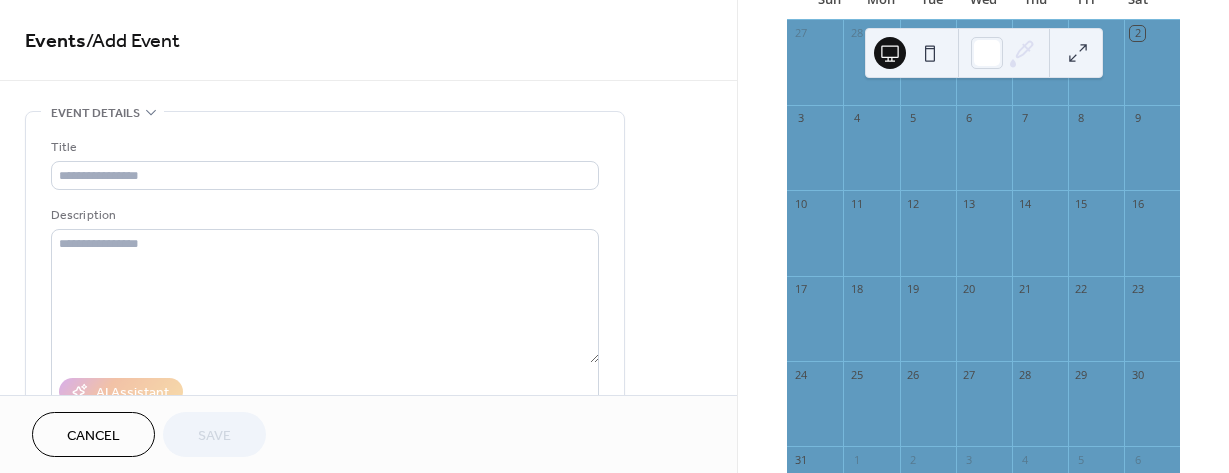 click on "Events" at bounding box center (55, 41) 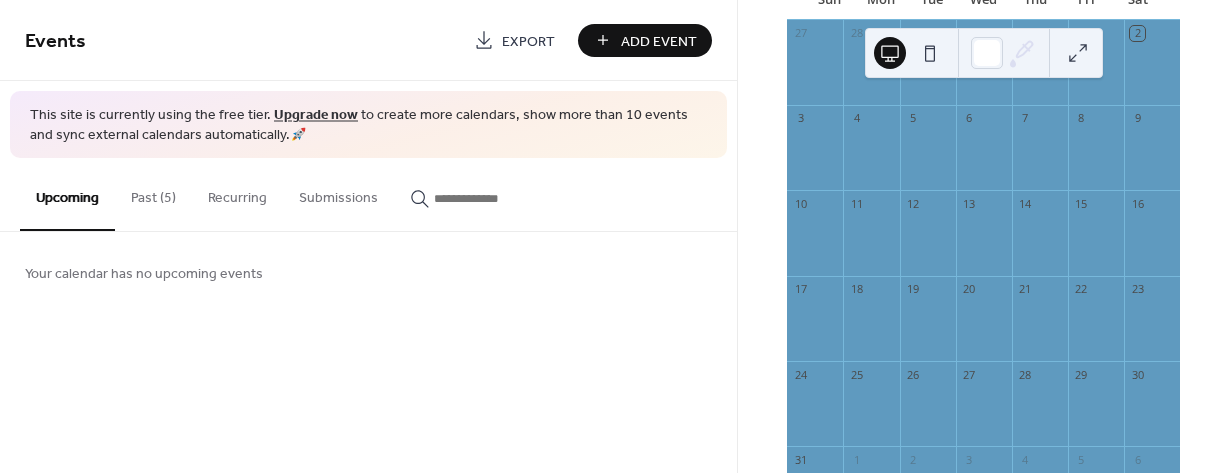 click on "Past (5)" at bounding box center [153, 193] 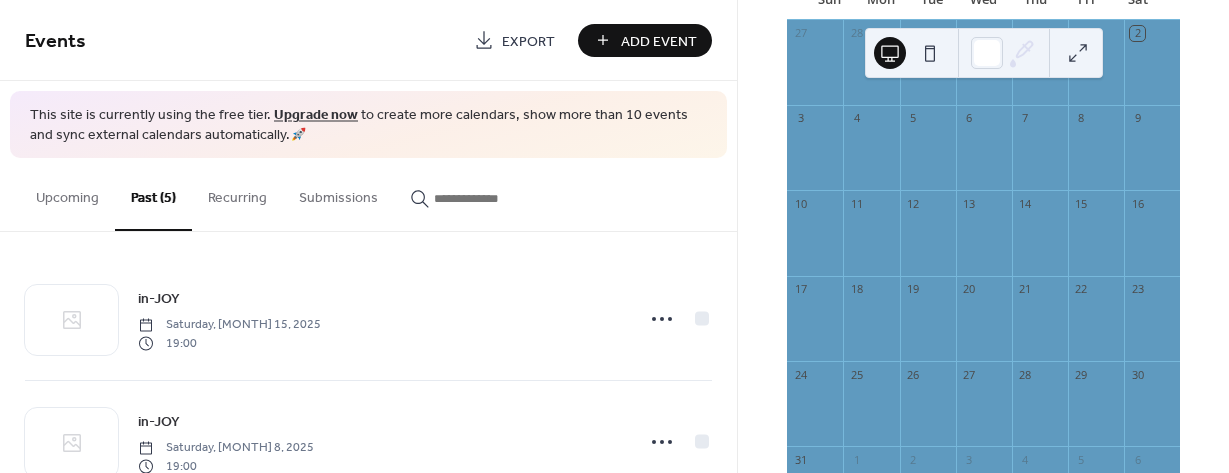 scroll, scrollTop: 0, scrollLeft: 0, axis: both 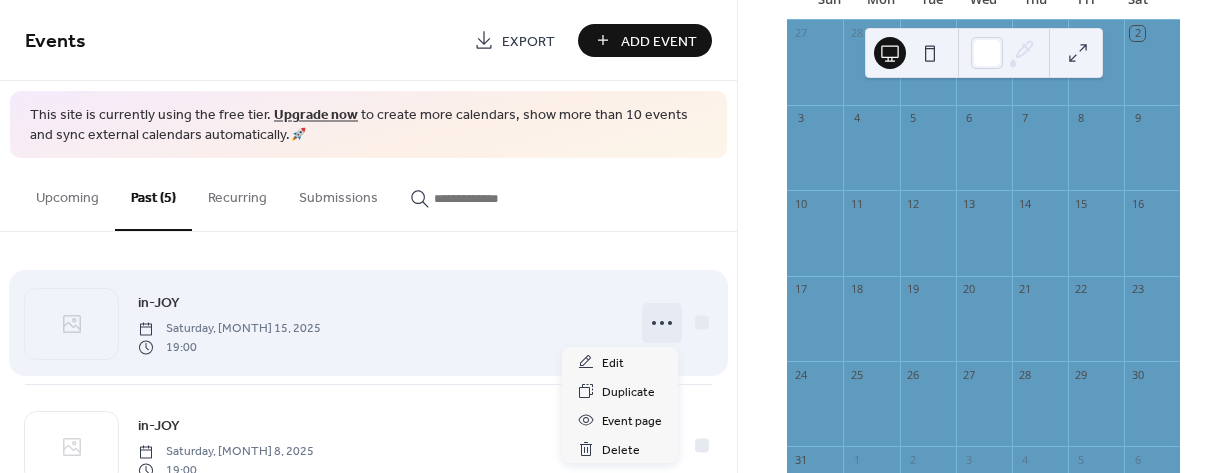 click 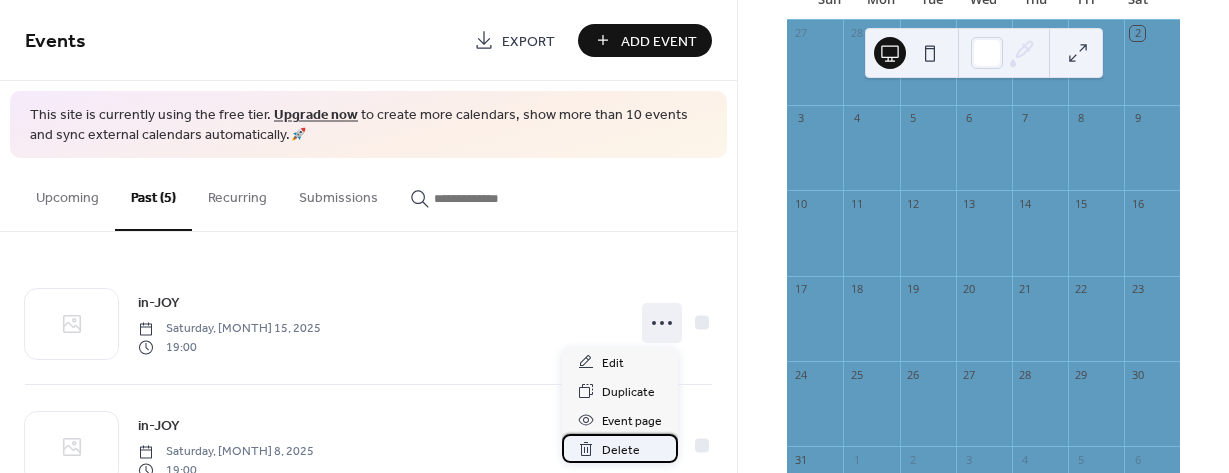 click on "Delete" at bounding box center [621, 450] 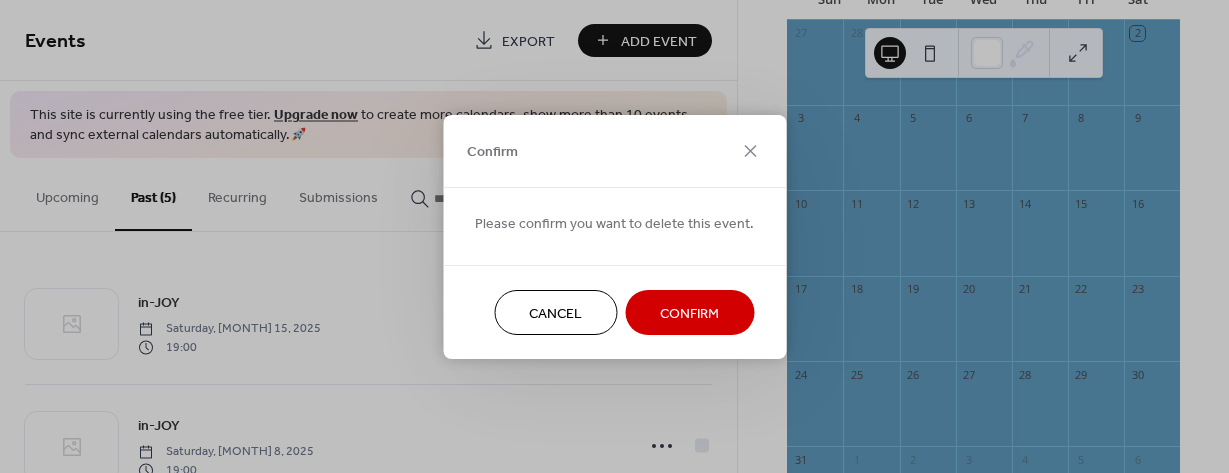 click on "Confirm" at bounding box center (689, 313) 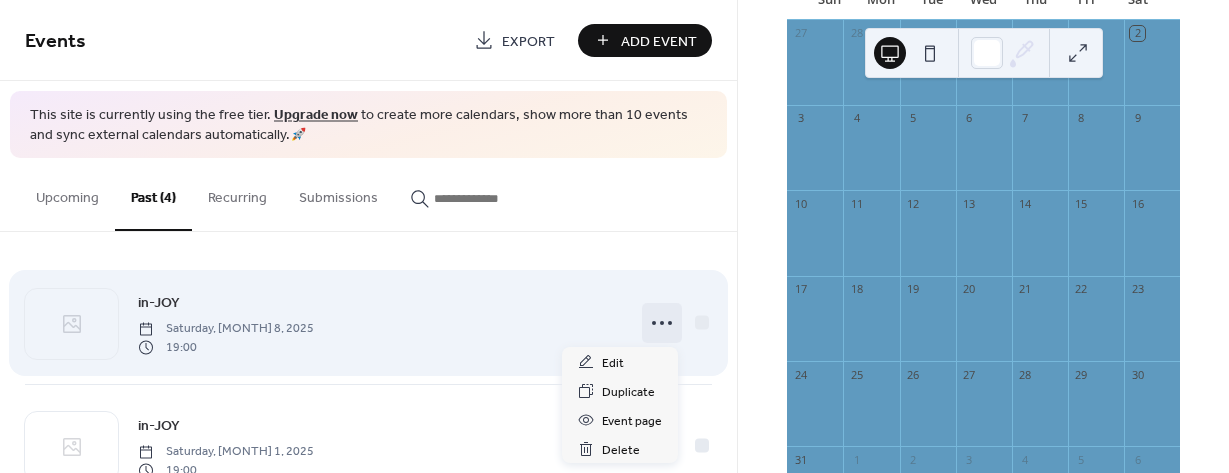 click 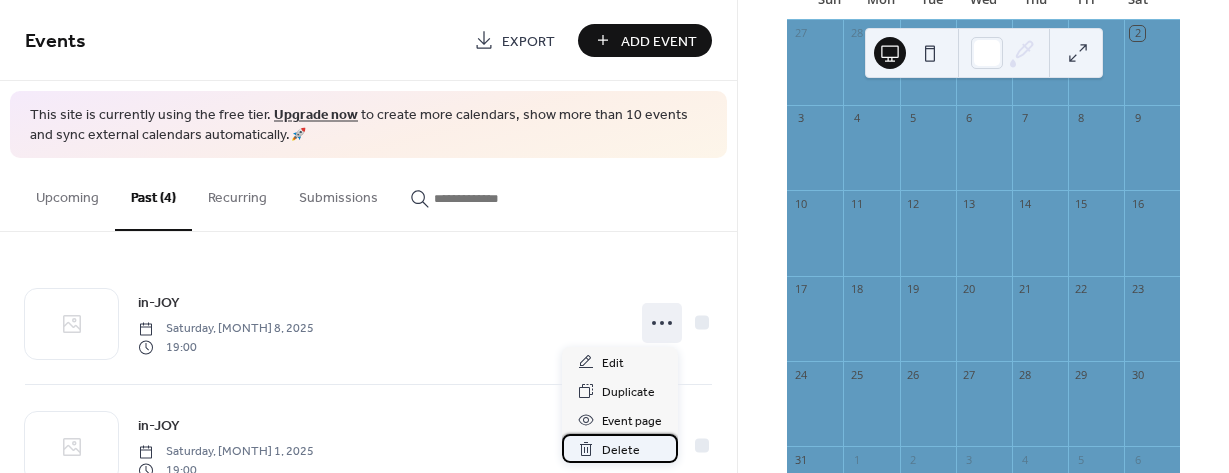 click on "Delete" at bounding box center [621, 450] 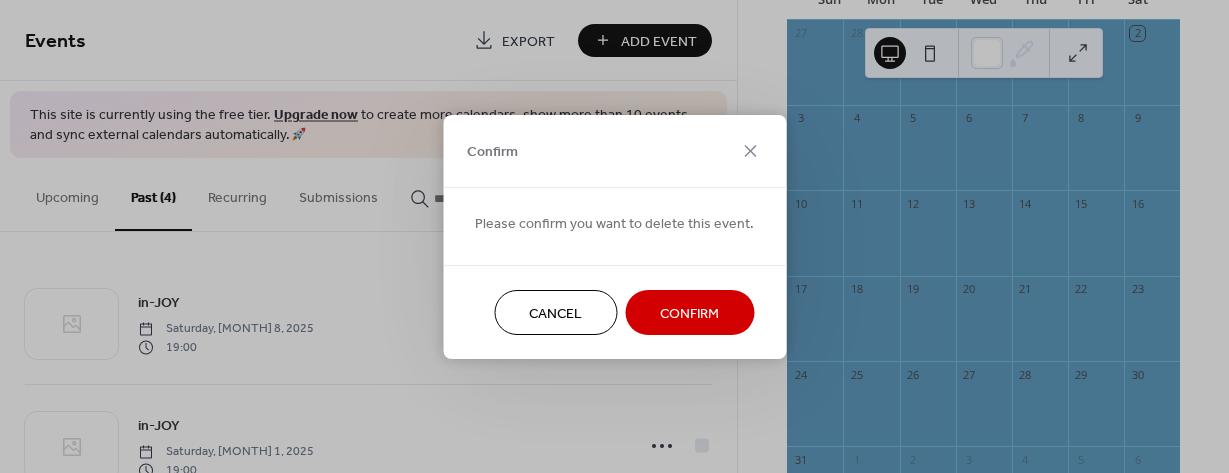 click on "Confirm" at bounding box center [689, 313] 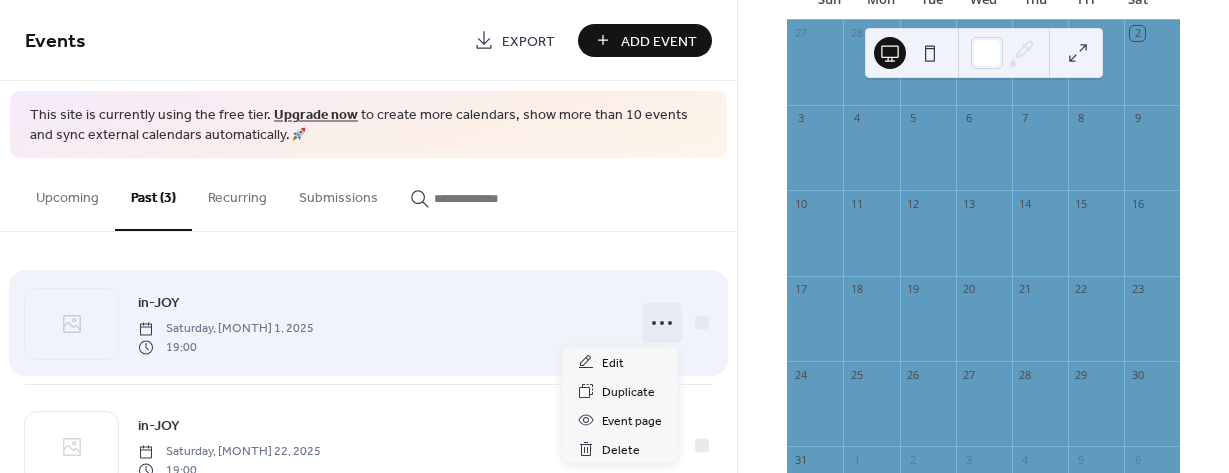 click 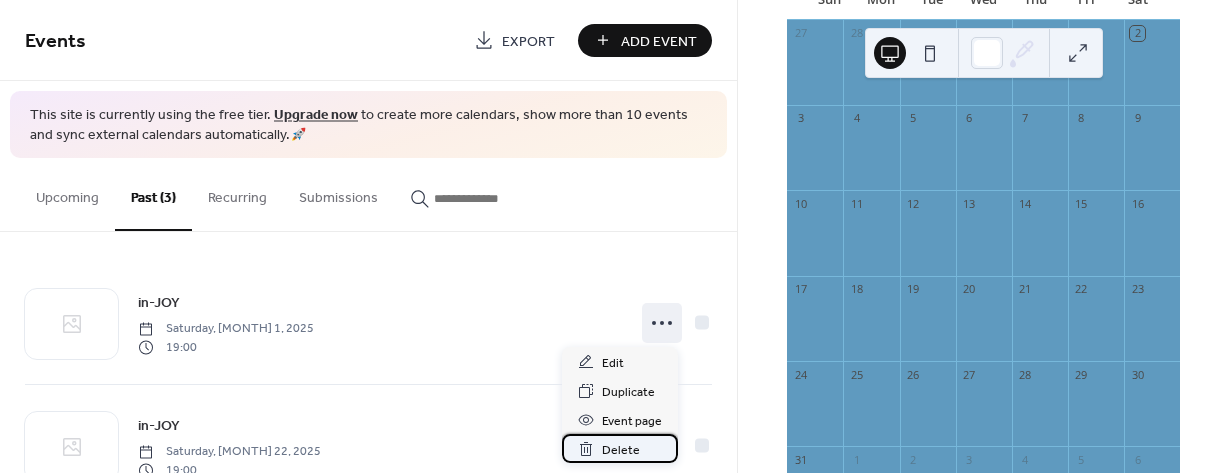 click on "Delete" at bounding box center [621, 450] 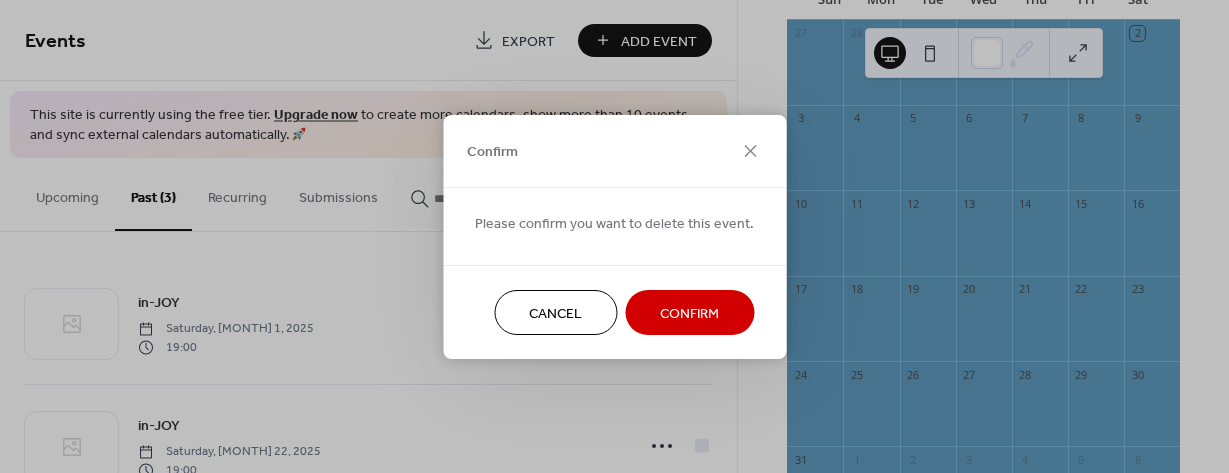 click on "Confirm" at bounding box center (689, 313) 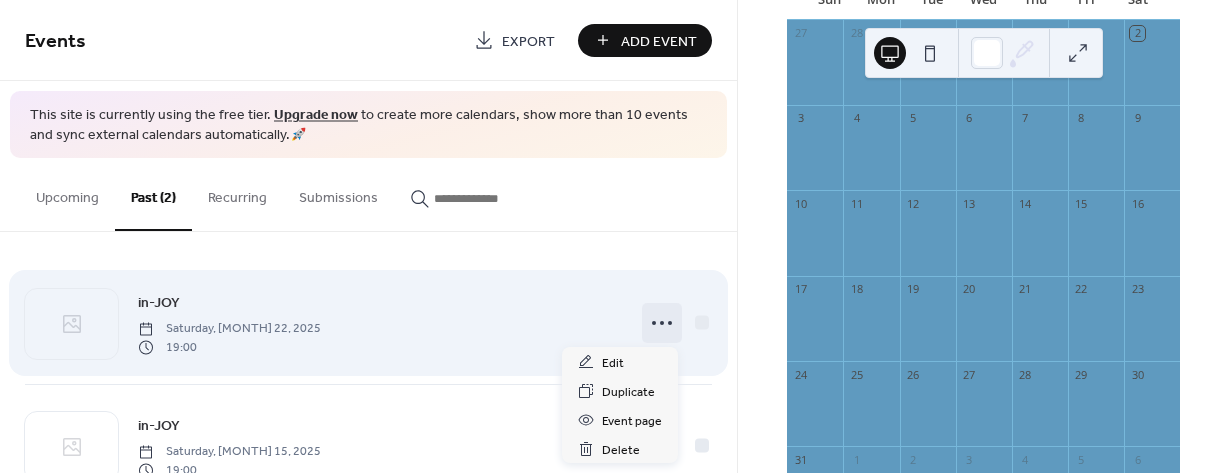 click 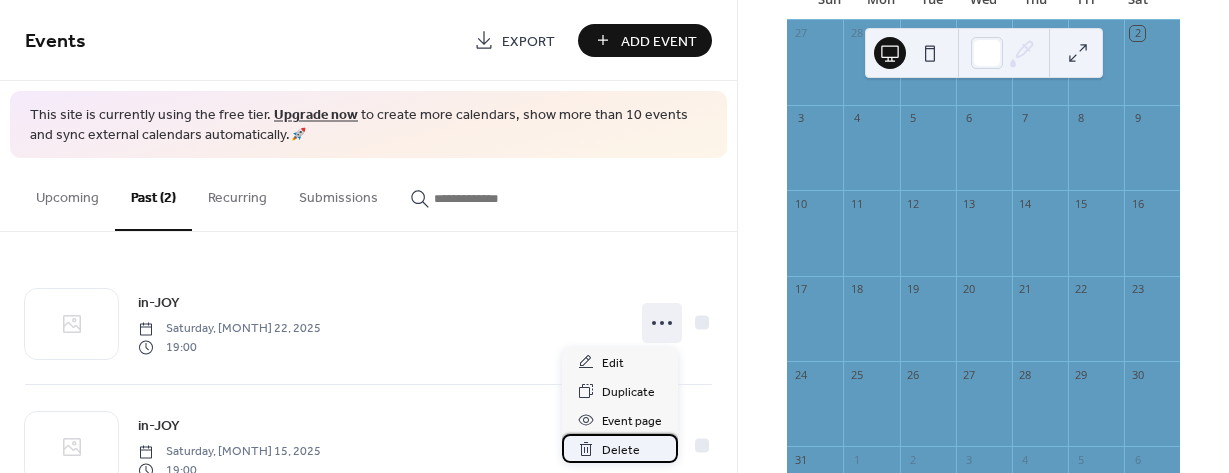 click on "Delete" at bounding box center [621, 450] 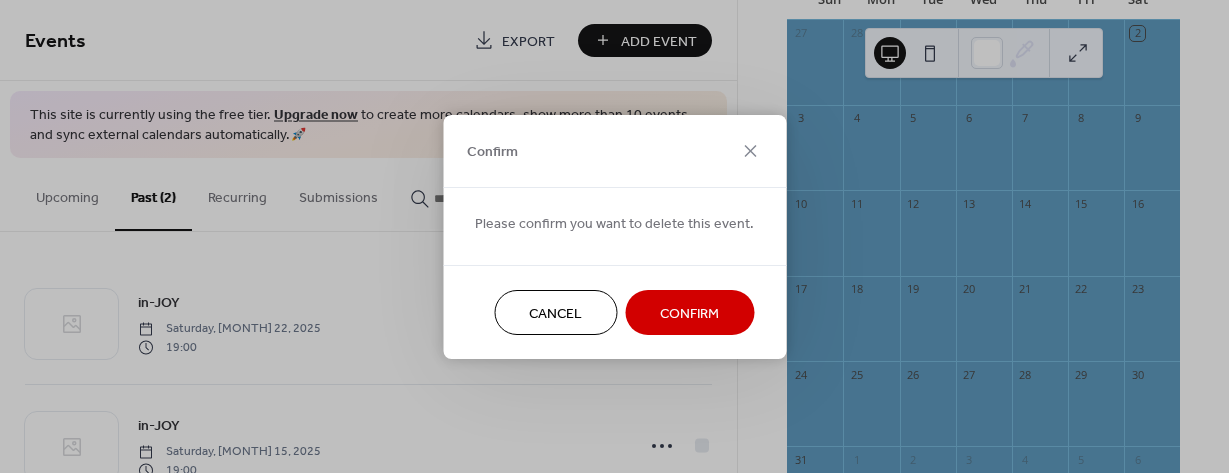 click on "Confirm" at bounding box center [689, 313] 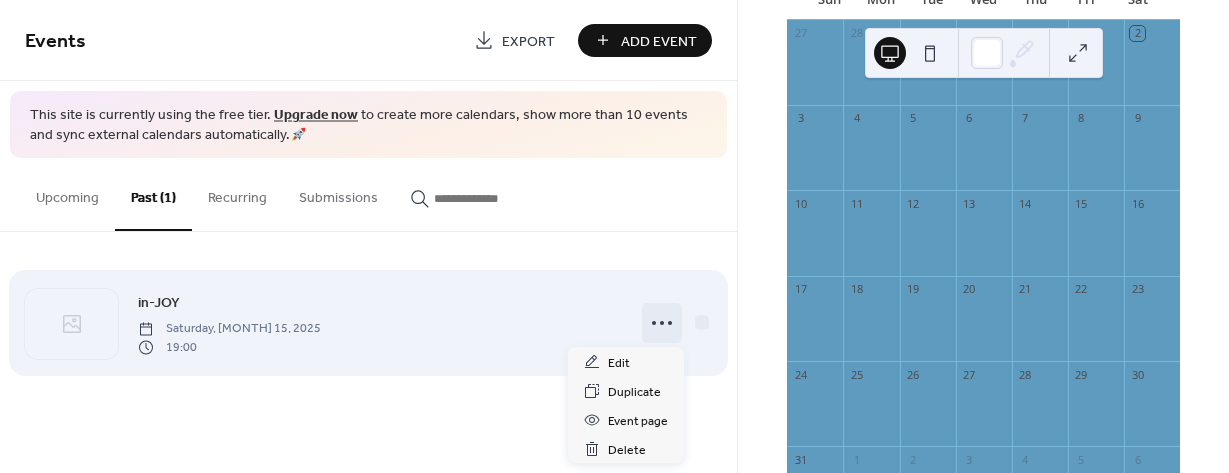 click 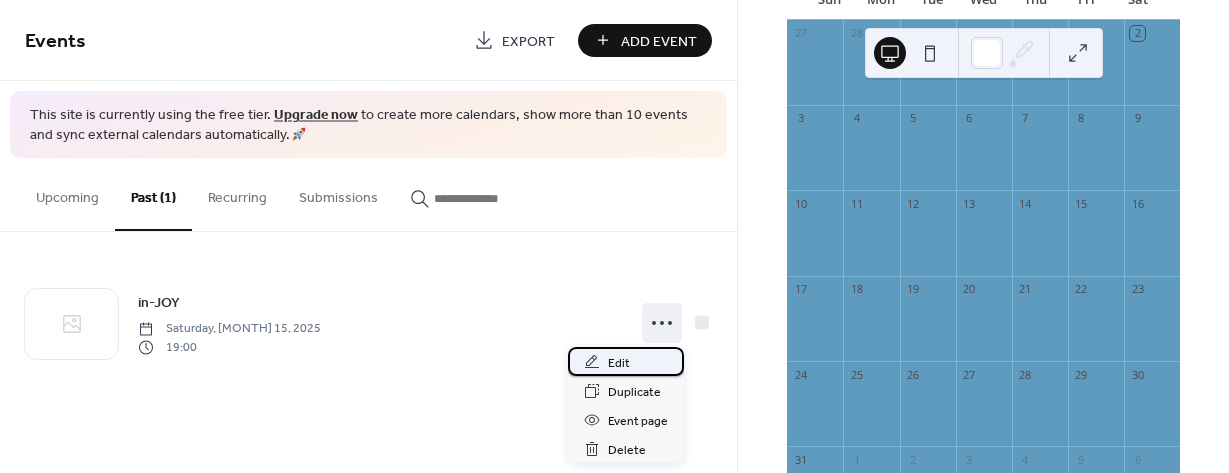 click on "Edit" at bounding box center [626, 361] 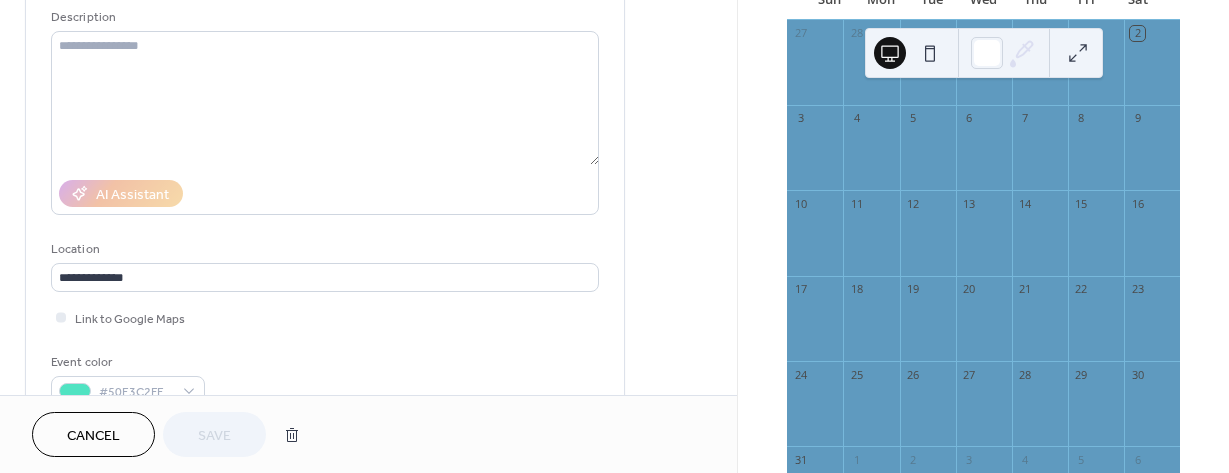 scroll, scrollTop: 200, scrollLeft: 0, axis: vertical 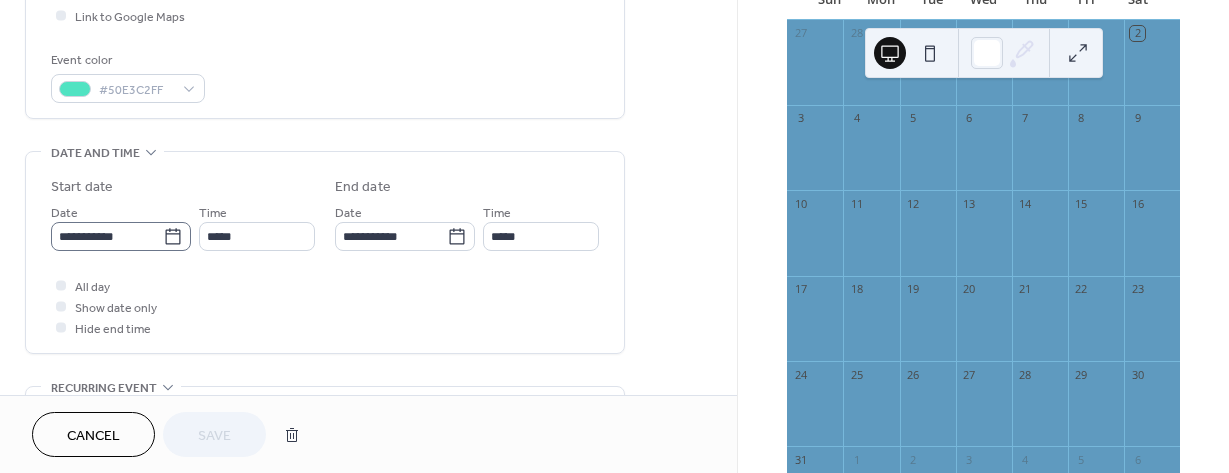 click 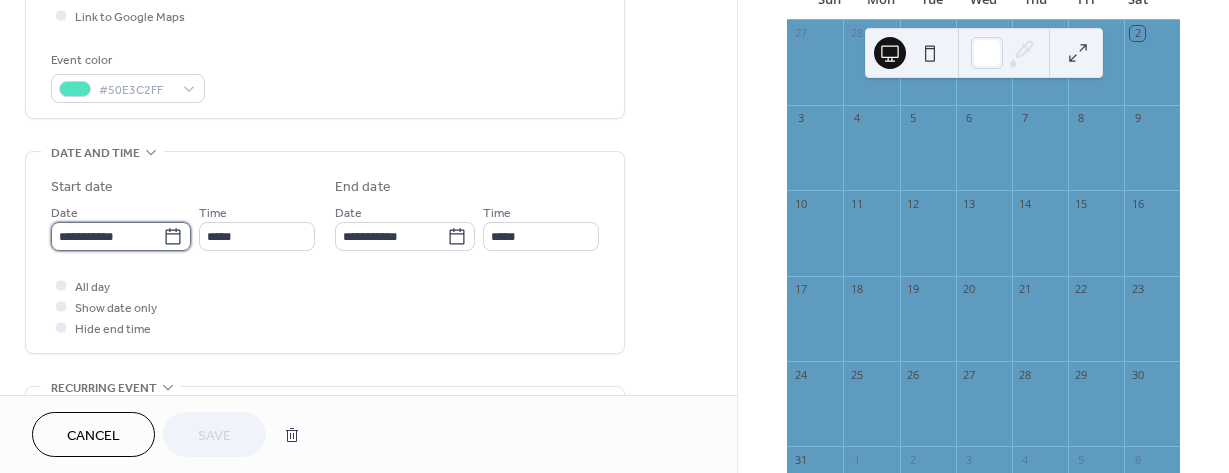 click on "**********" at bounding box center (107, 236) 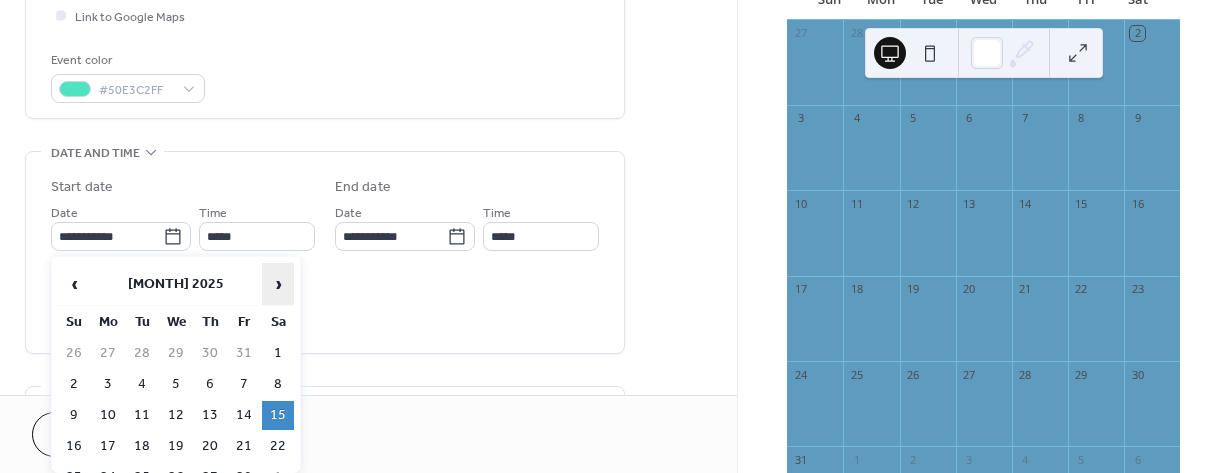 click on "›" at bounding box center [278, 284] 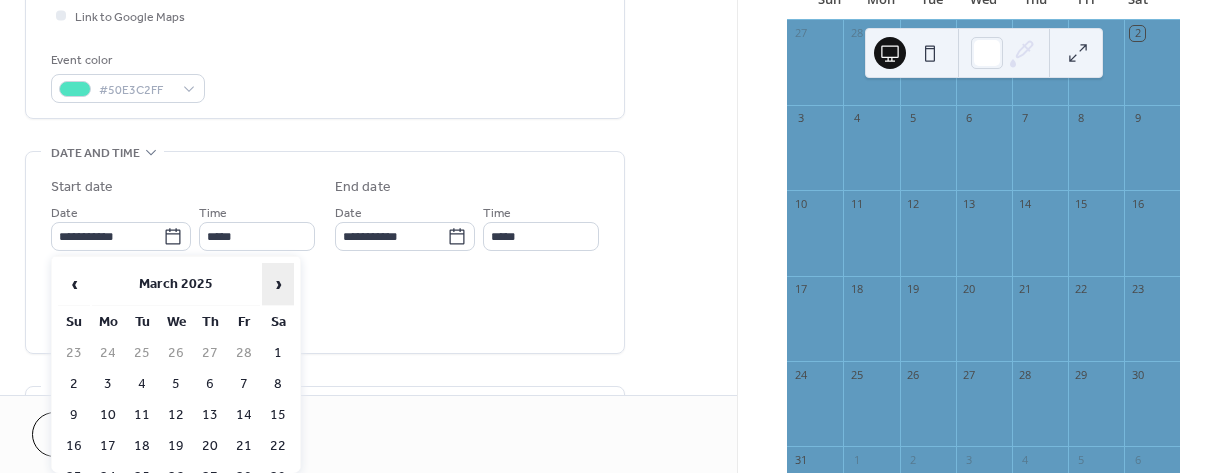 click on "›" at bounding box center (278, 284) 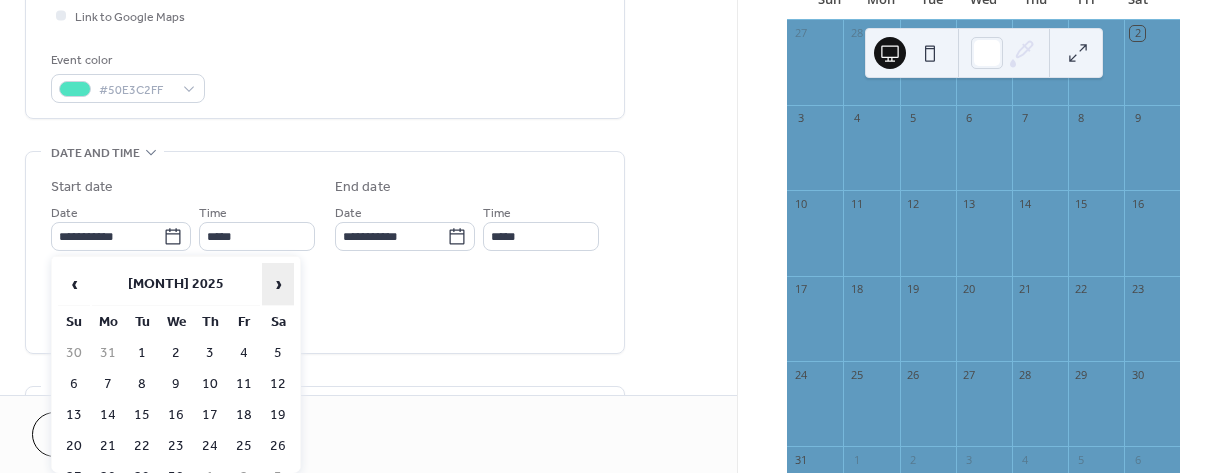 click on "›" at bounding box center [278, 284] 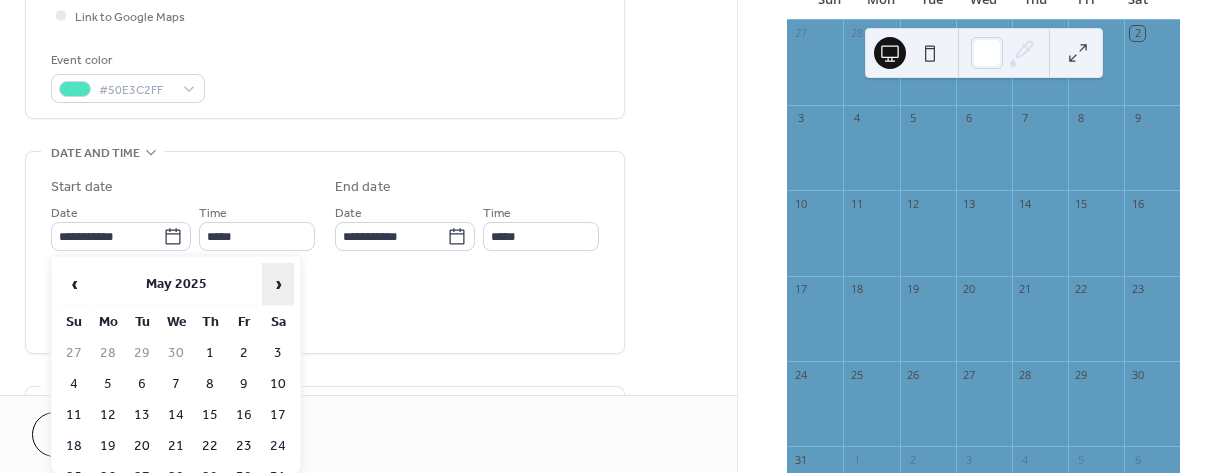 click on "›" at bounding box center [278, 284] 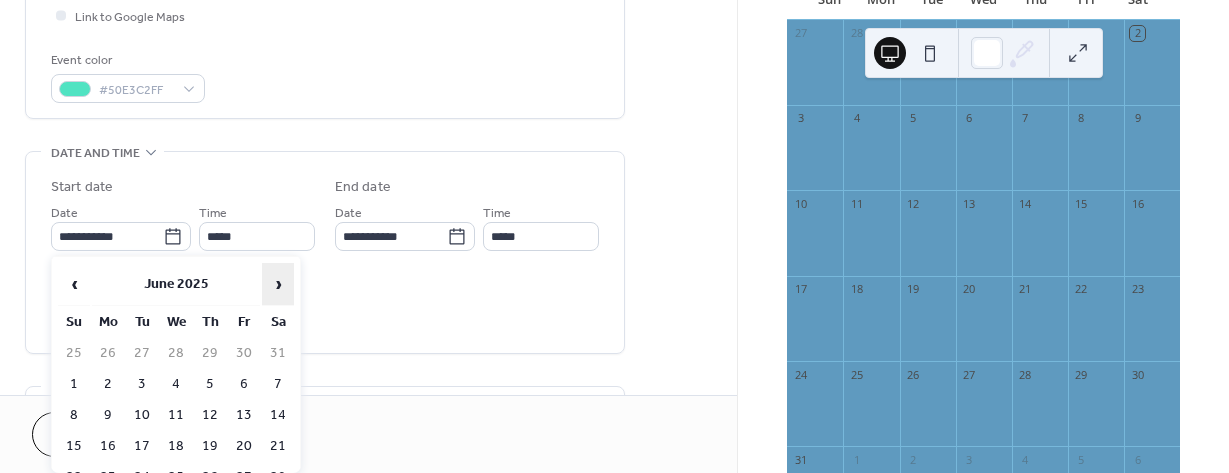 click on "›" at bounding box center (278, 284) 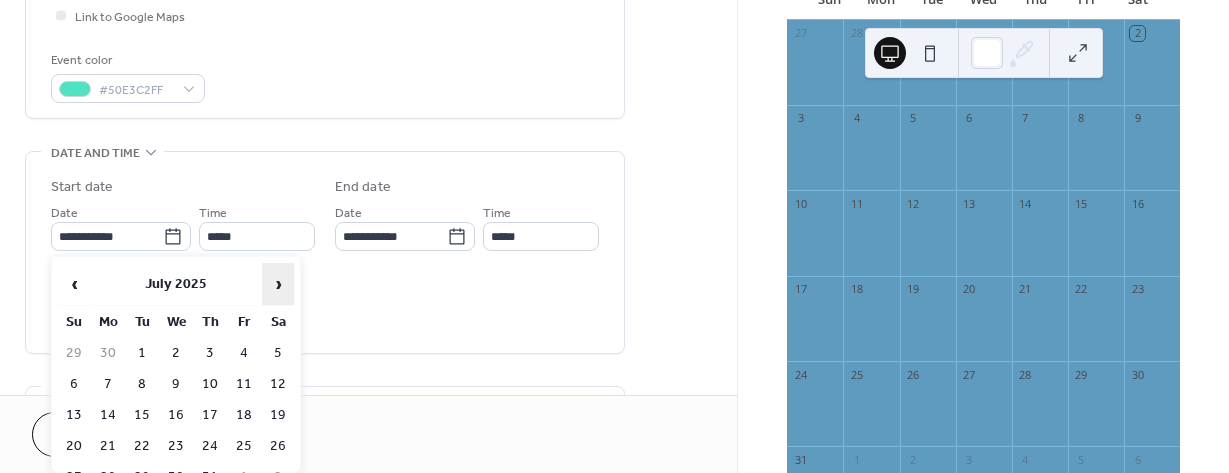 click on "›" at bounding box center (278, 284) 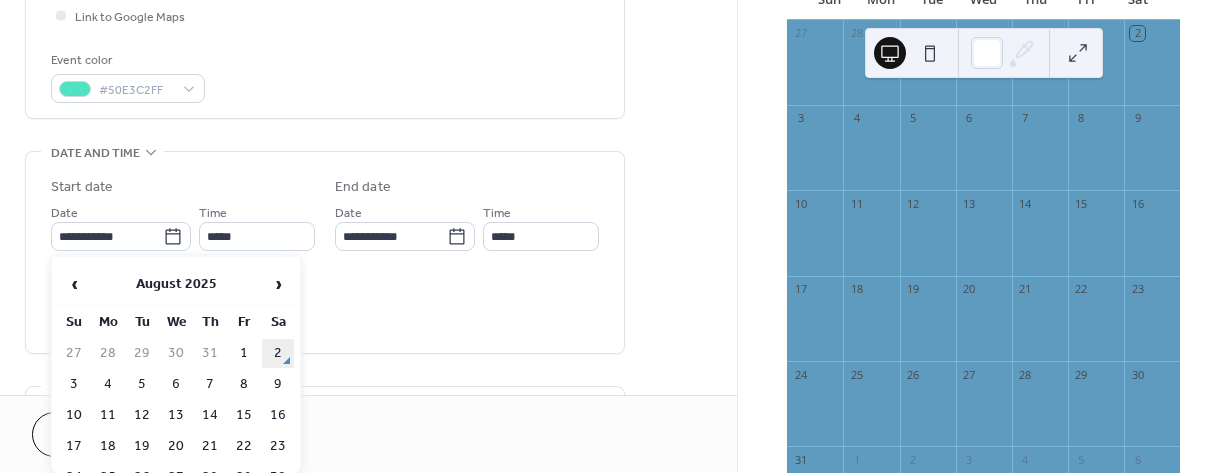 click on "2" at bounding box center [278, 353] 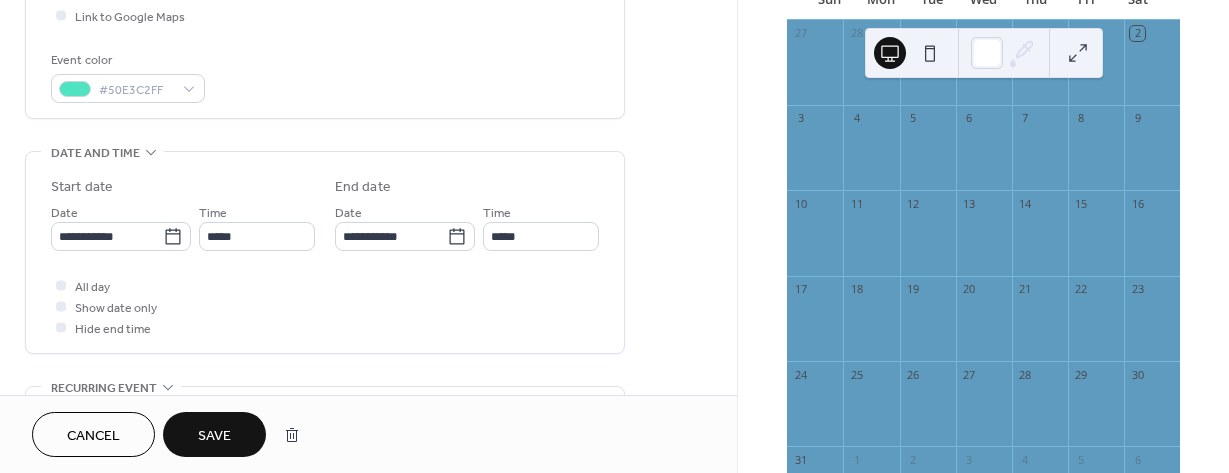 type on "**********" 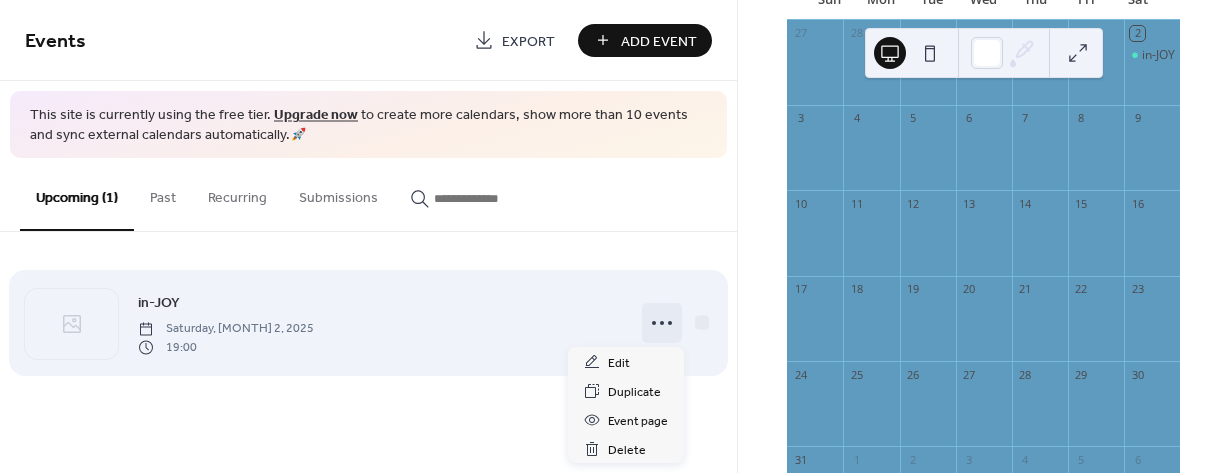 click 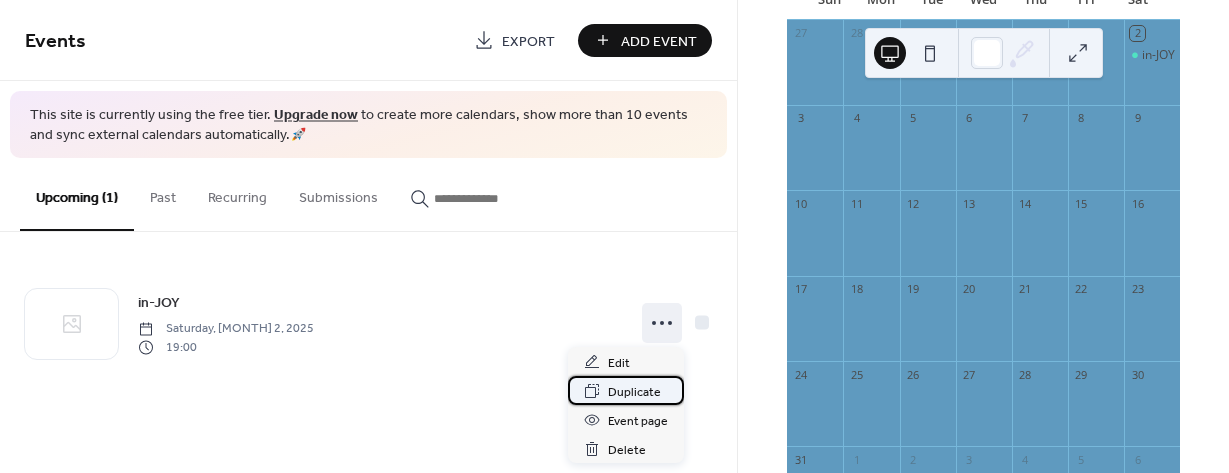 click on "Duplicate" at bounding box center (634, 392) 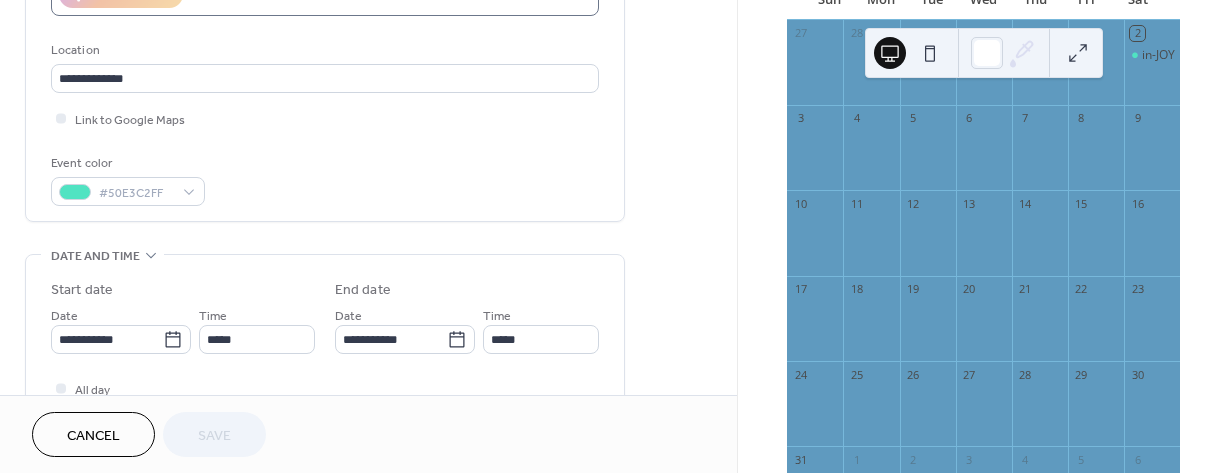 scroll, scrollTop: 400, scrollLeft: 0, axis: vertical 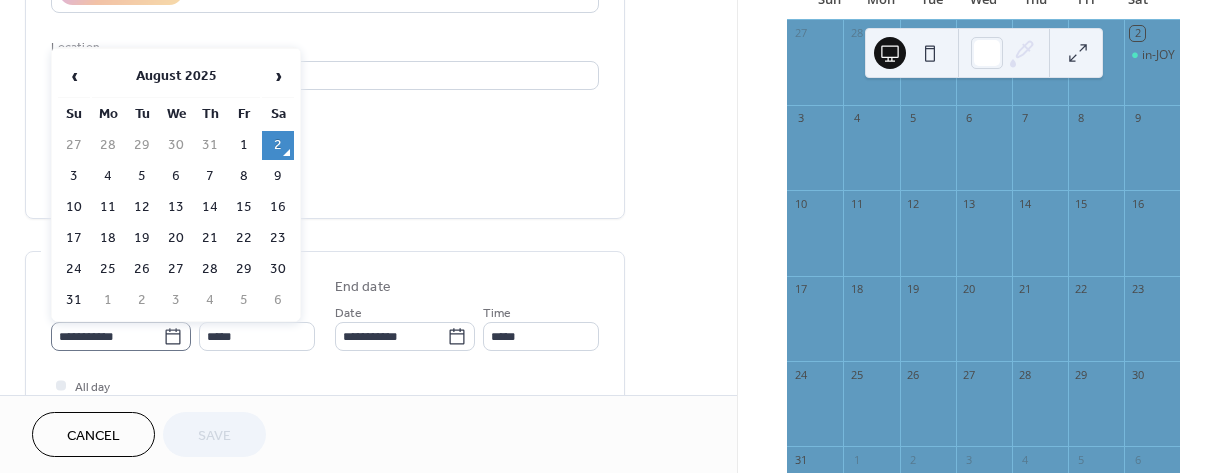 click 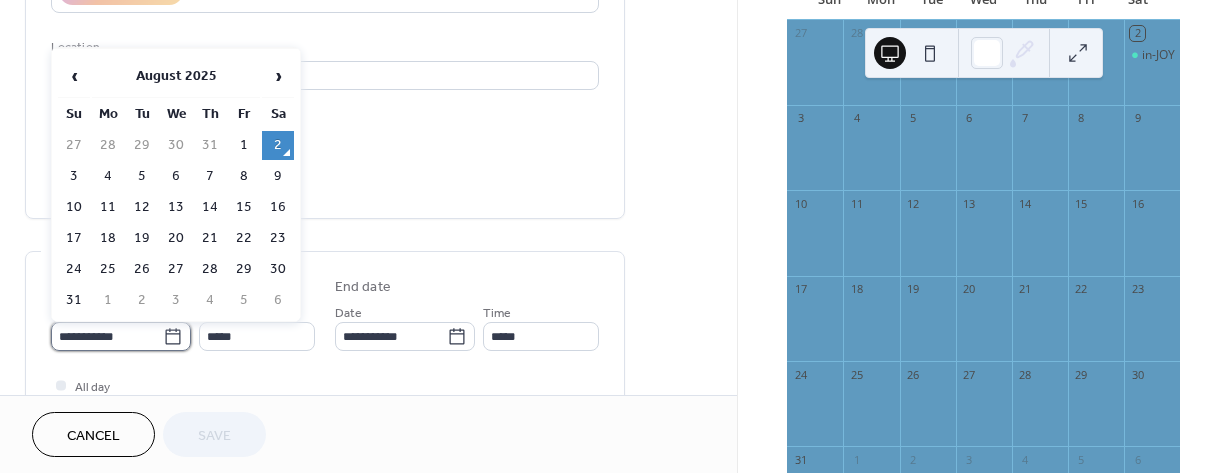 click on "**********" at bounding box center [107, 336] 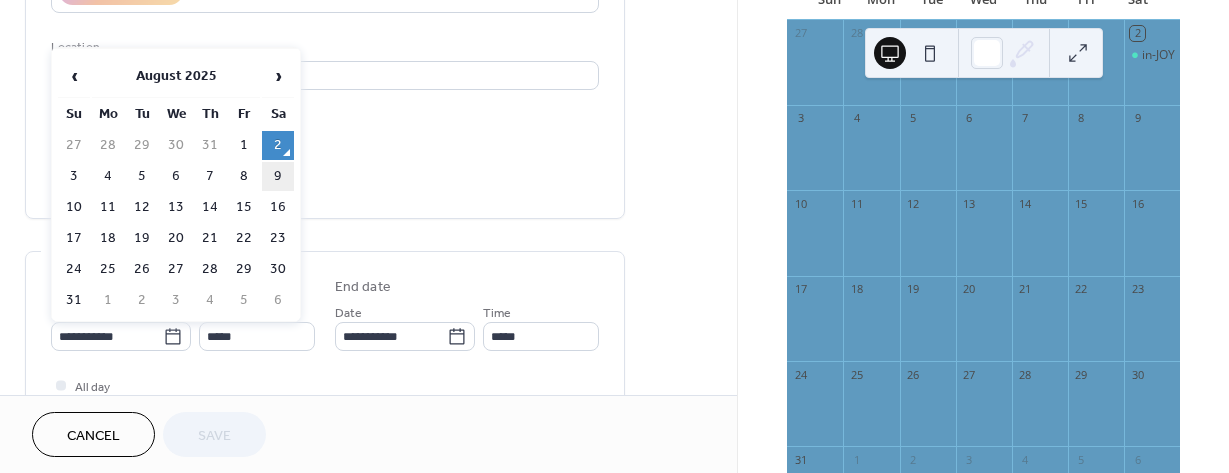 click on "9" at bounding box center (278, 176) 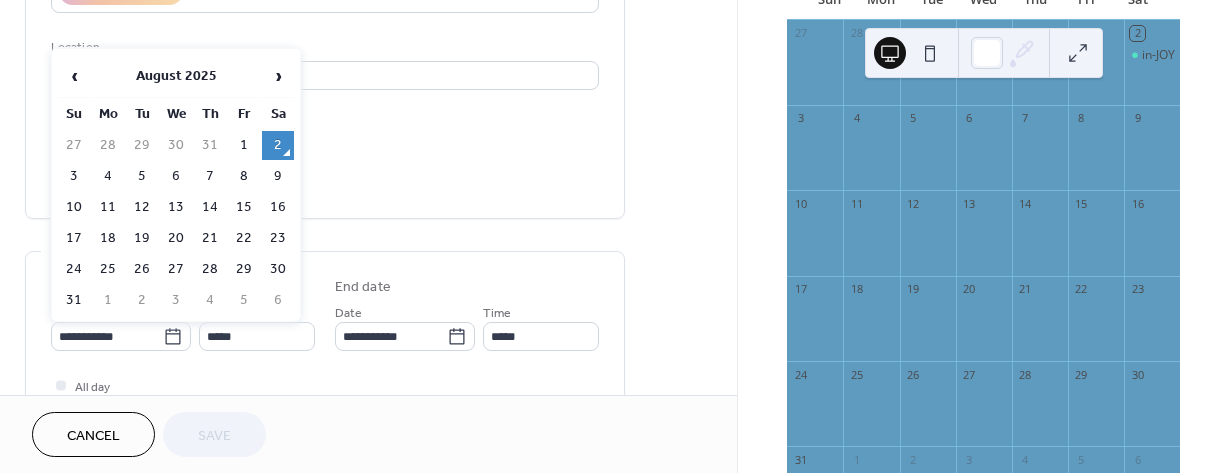 type on "**********" 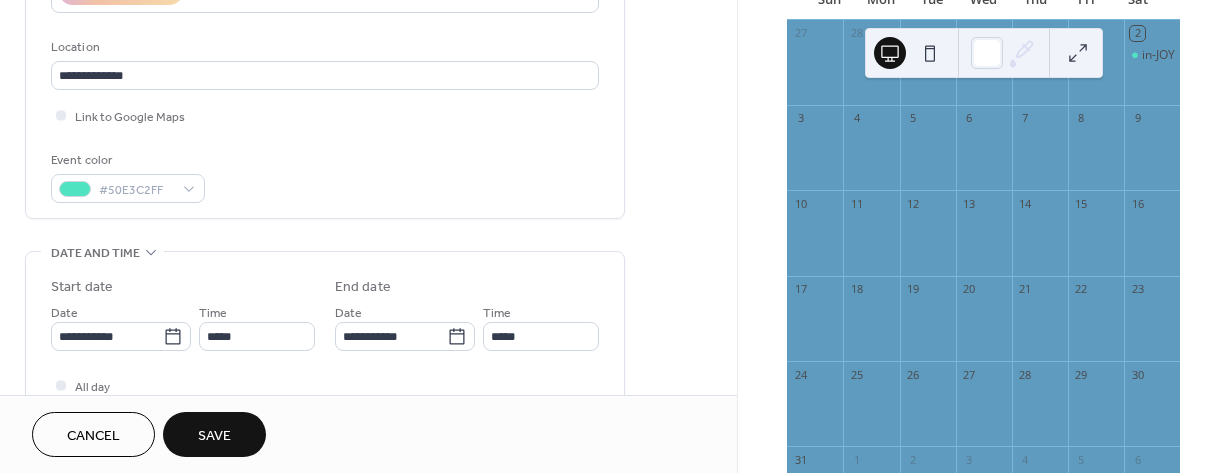 click on "Save" at bounding box center [214, 436] 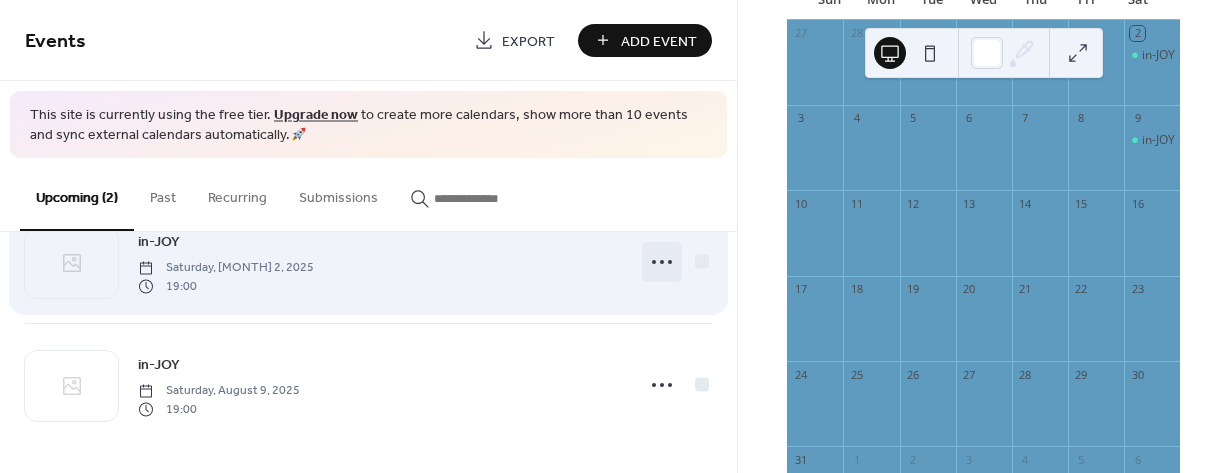 scroll, scrollTop: 64, scrollLeft: 0, axis: vertical 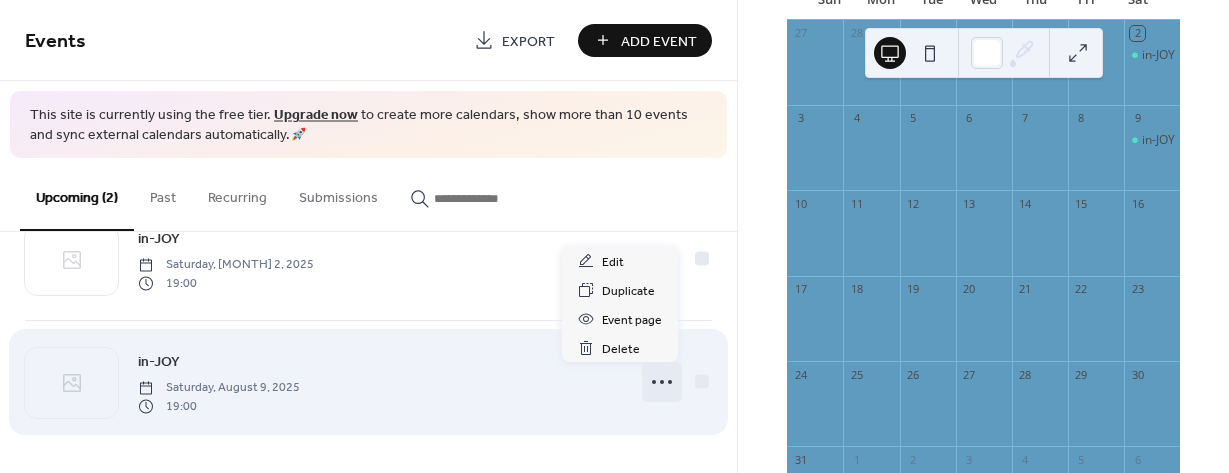click 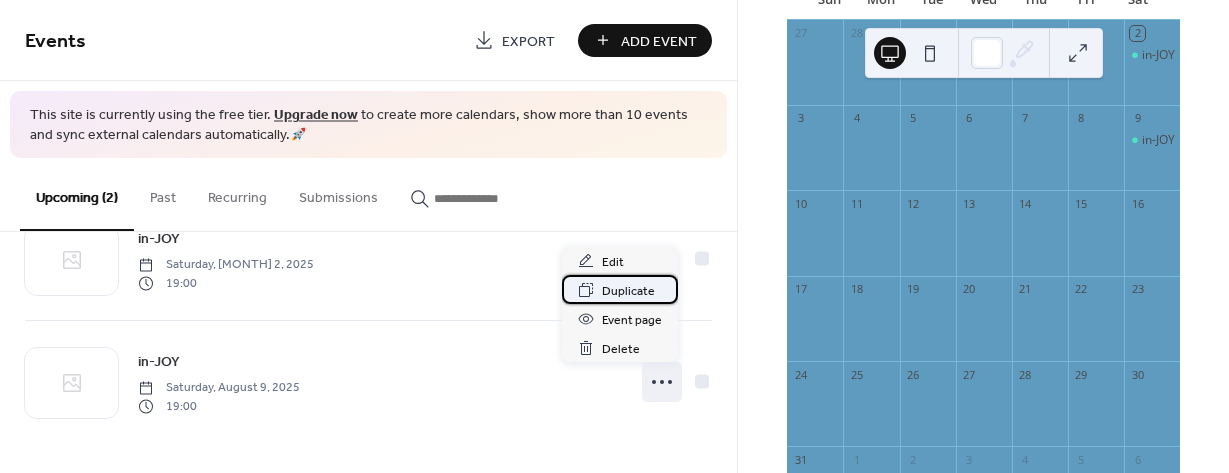 click on "Duplicate" at bounding box center (628, 291) 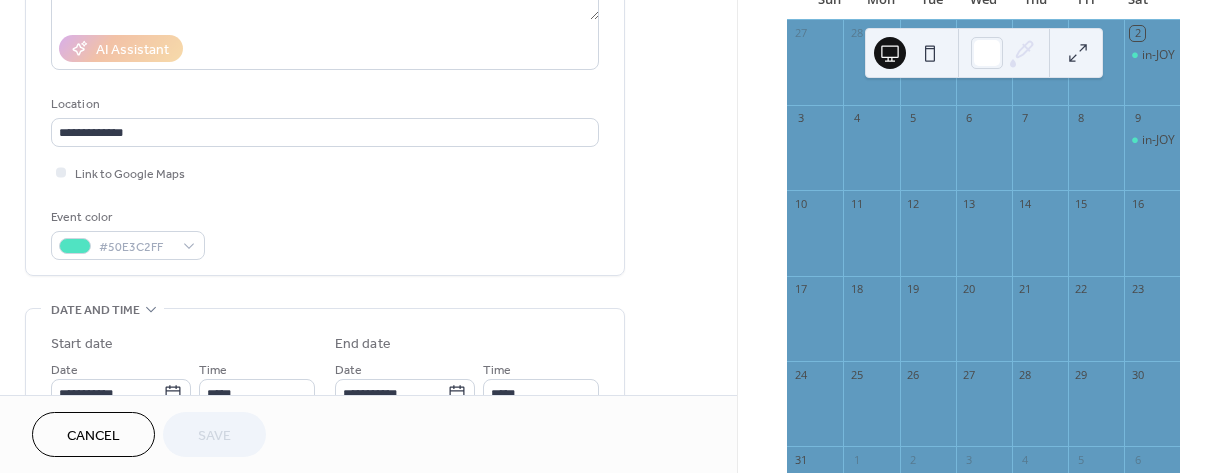 scroll, scrollTop: 500, scrollLeft: 0, axis: vertical 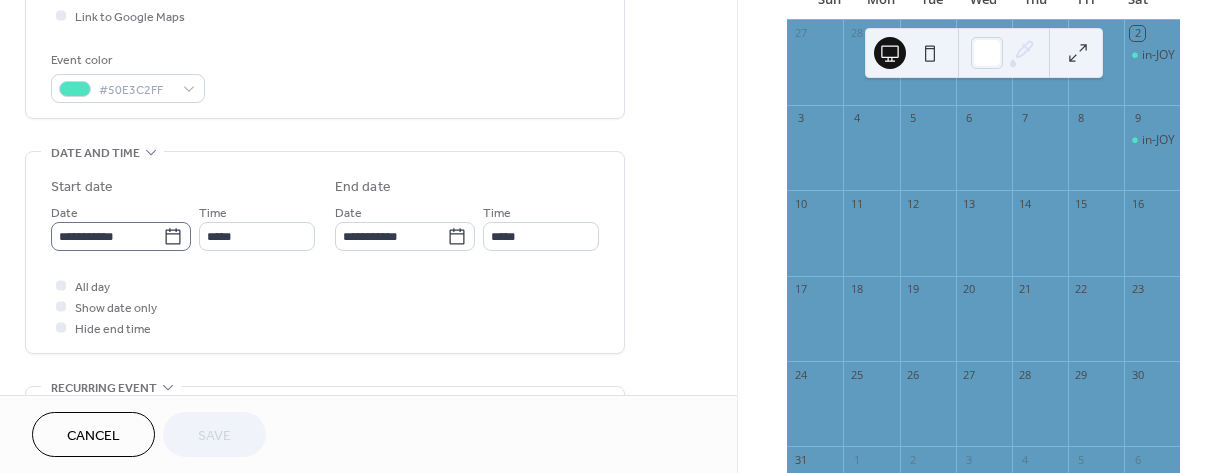 click 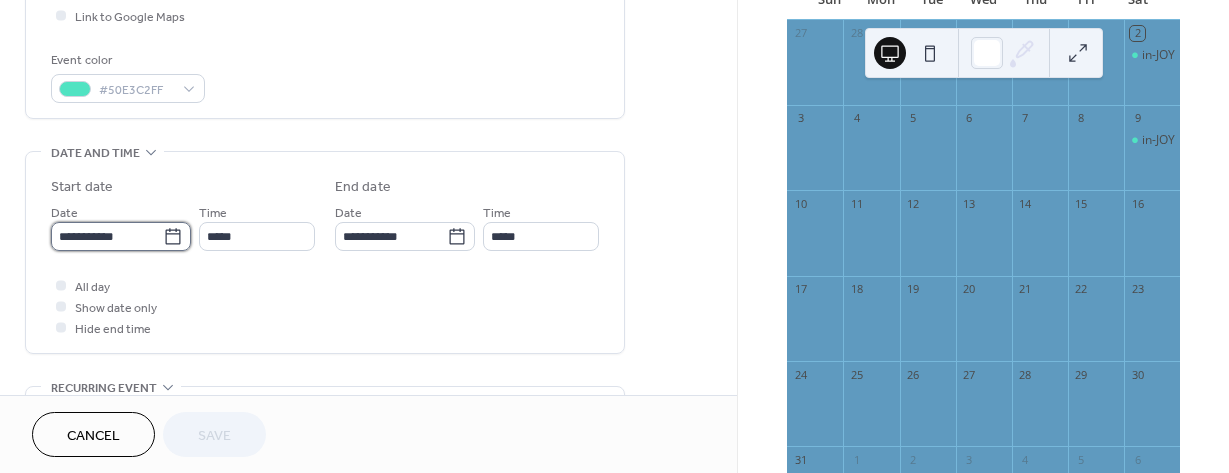 click on "**********" at bounding box center (107, 236) 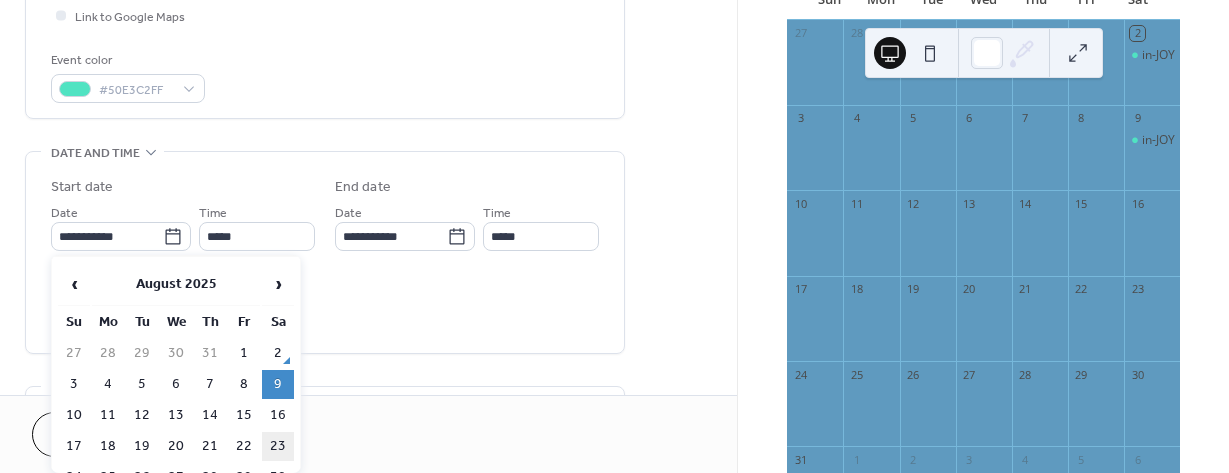 click on "23" at bounding box center (278, 446) 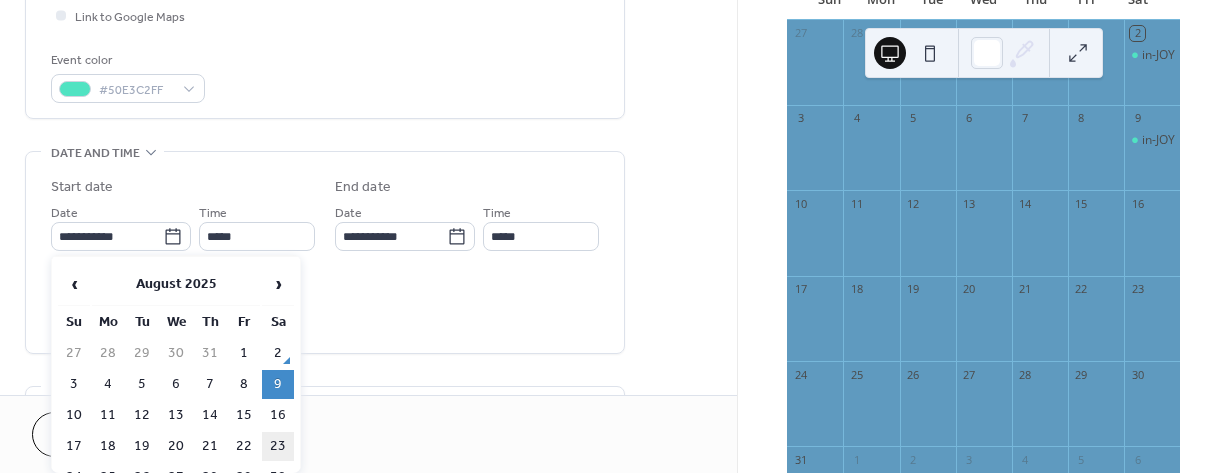 type on "**********" 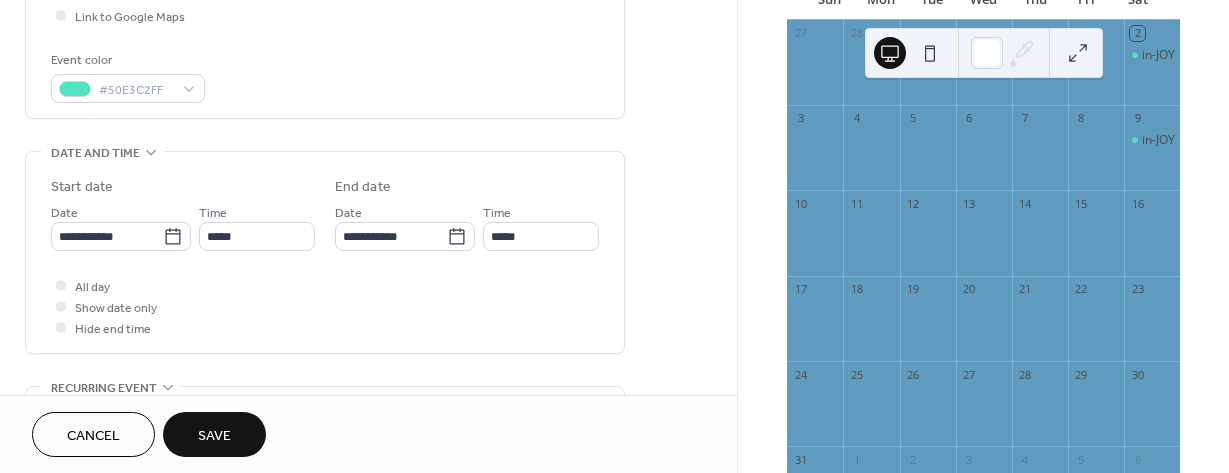 click on "Save" at bounding box center [214, 436] 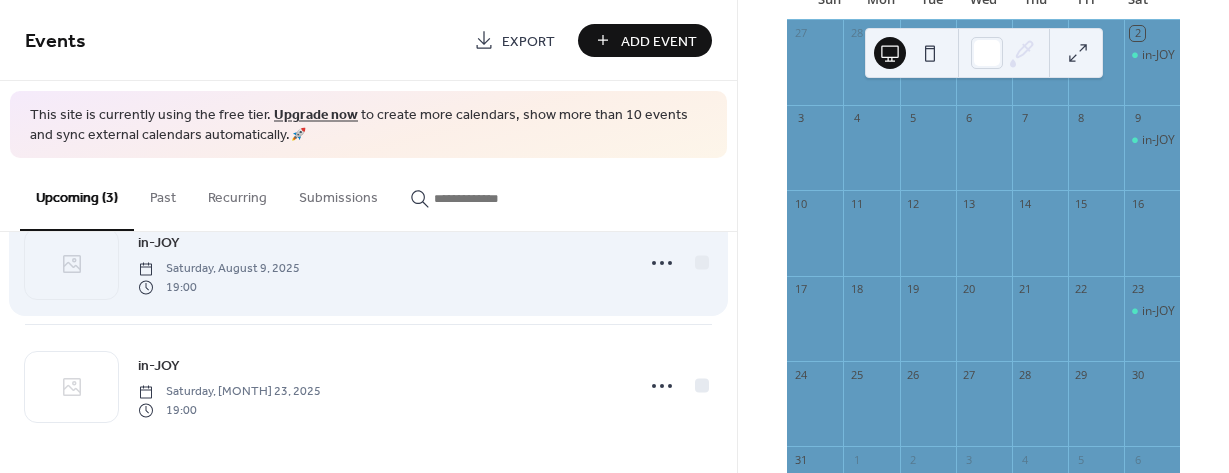 scroll, scrollTop: 187, scrollLeft: 0, axis: vertical 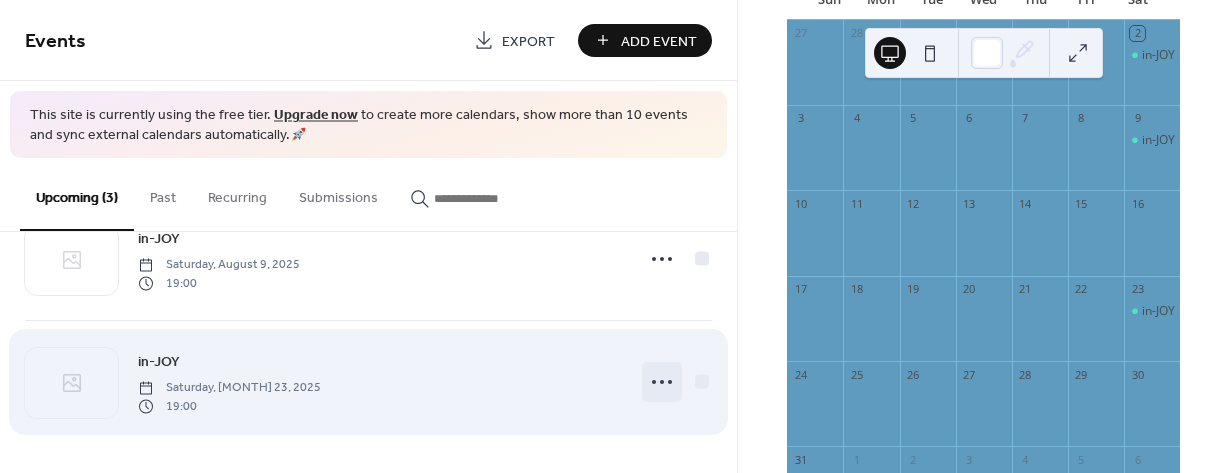 click 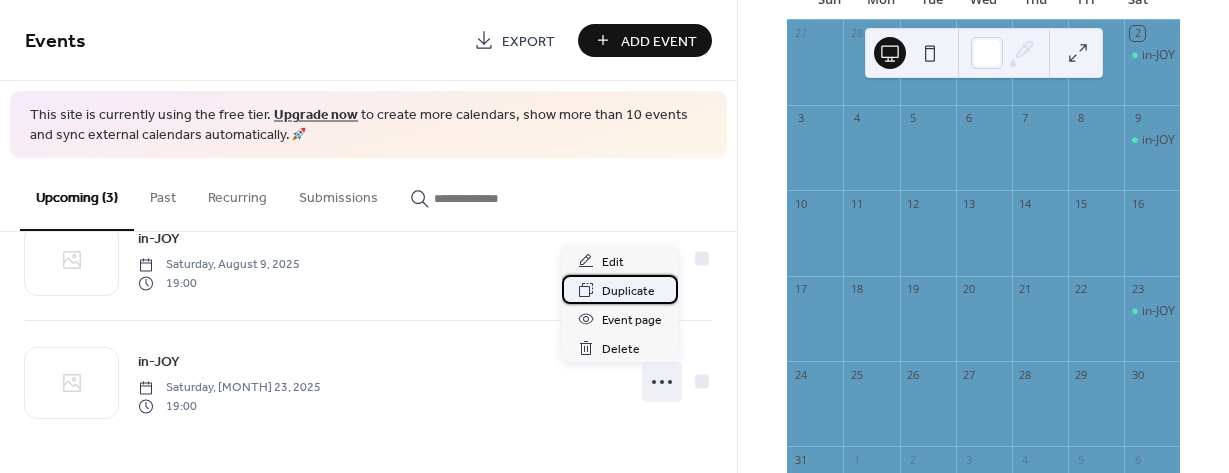 click on "Duplicate" at bounding box center [628, 291] 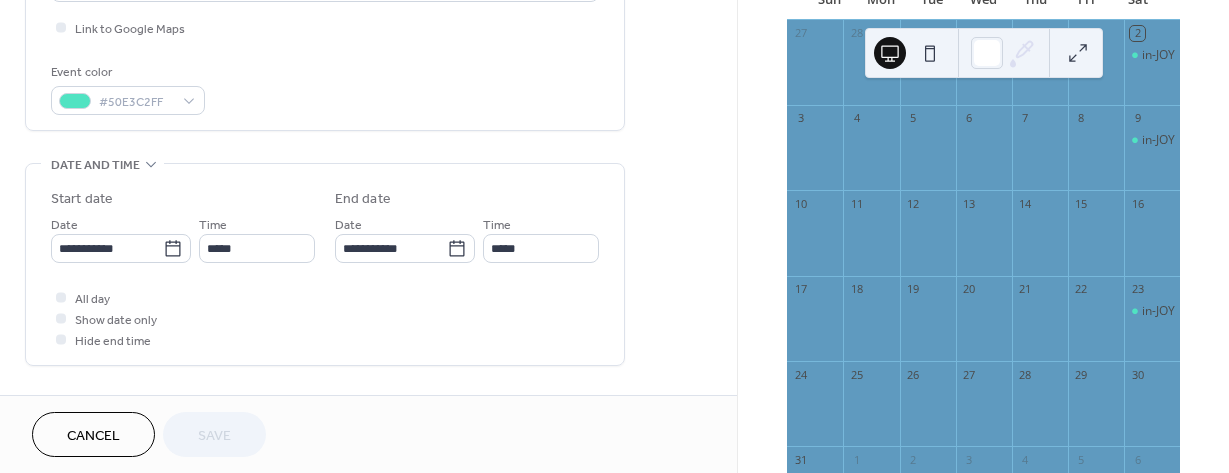 scroll, scrollTop: 500, scrollLeft: 0, axis: vertical 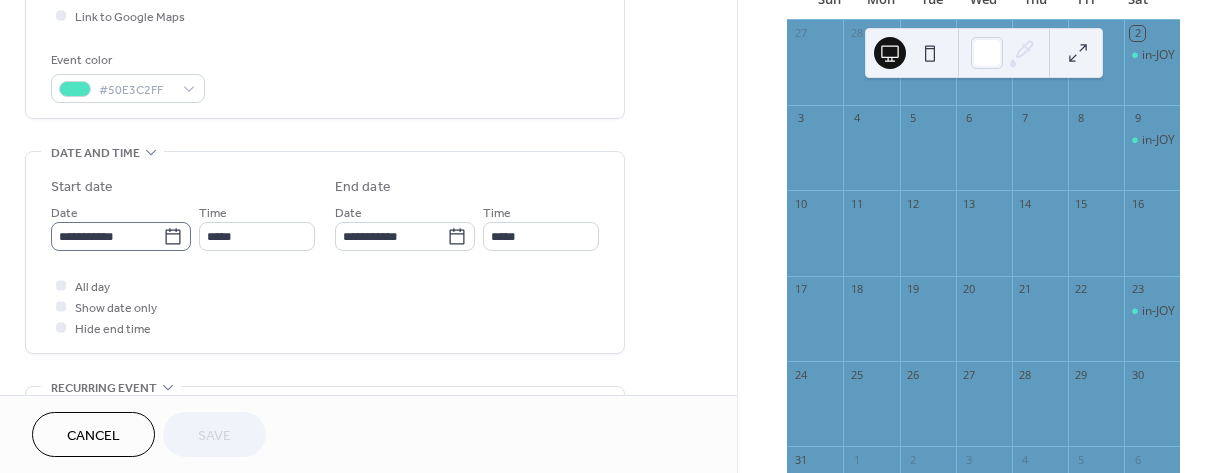 click 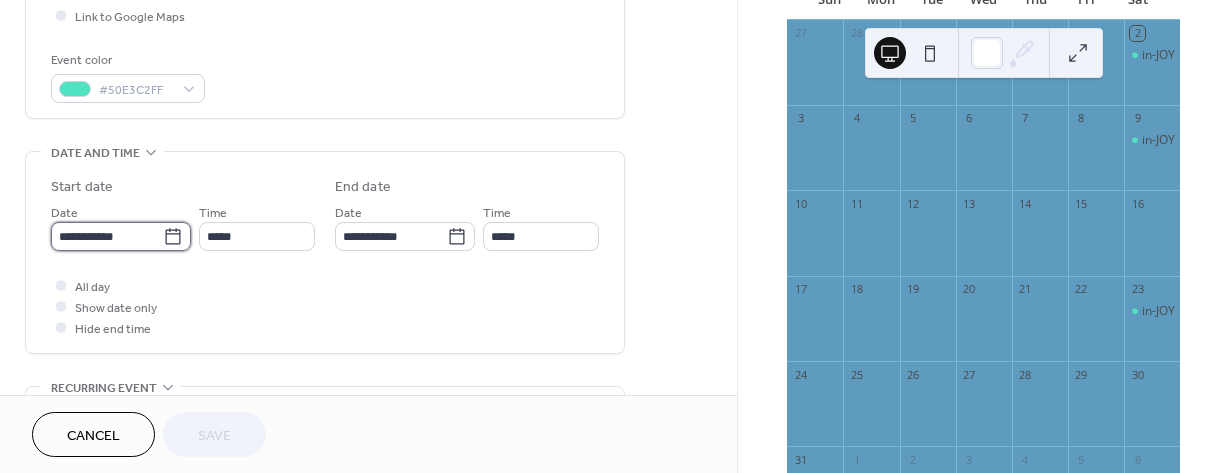 click on "**********" at bounding box center (107, 236) 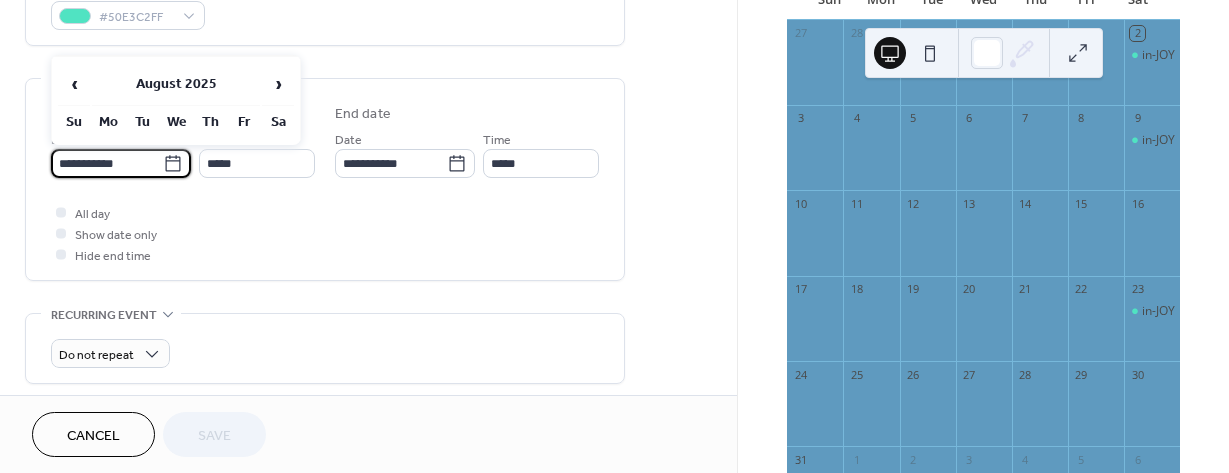 scroll, scrollTop: 500, scrollLeft: 0, axis: vertical 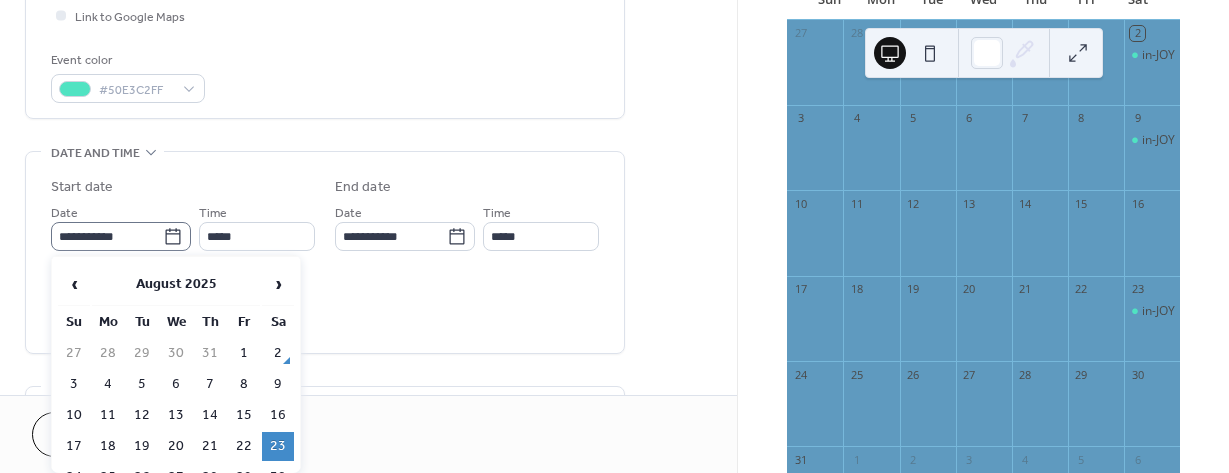 click 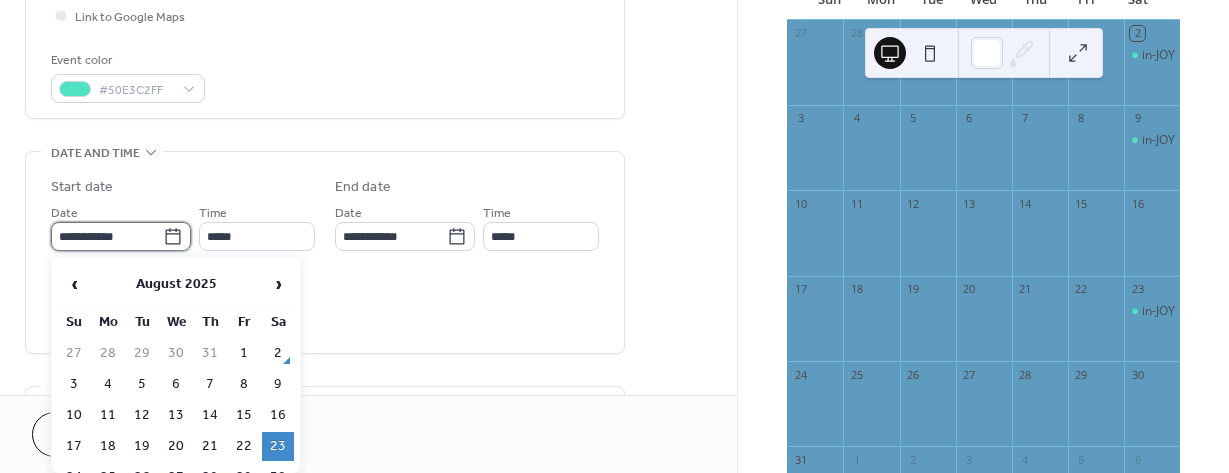 click on "**********" at bounding box center (107, 236) 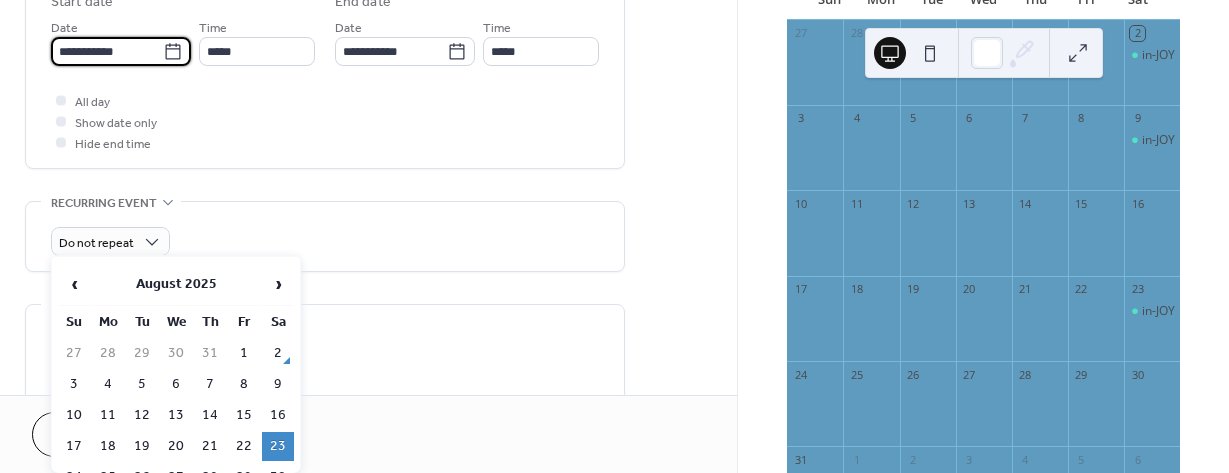 scroll, scrollTop: 700, scrollLeft: 0, axis: vertical 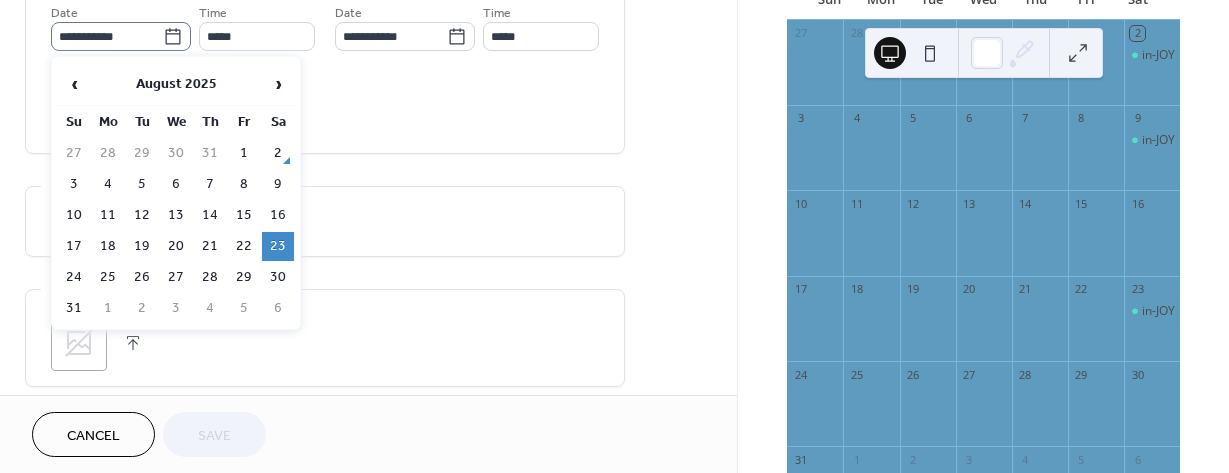 click 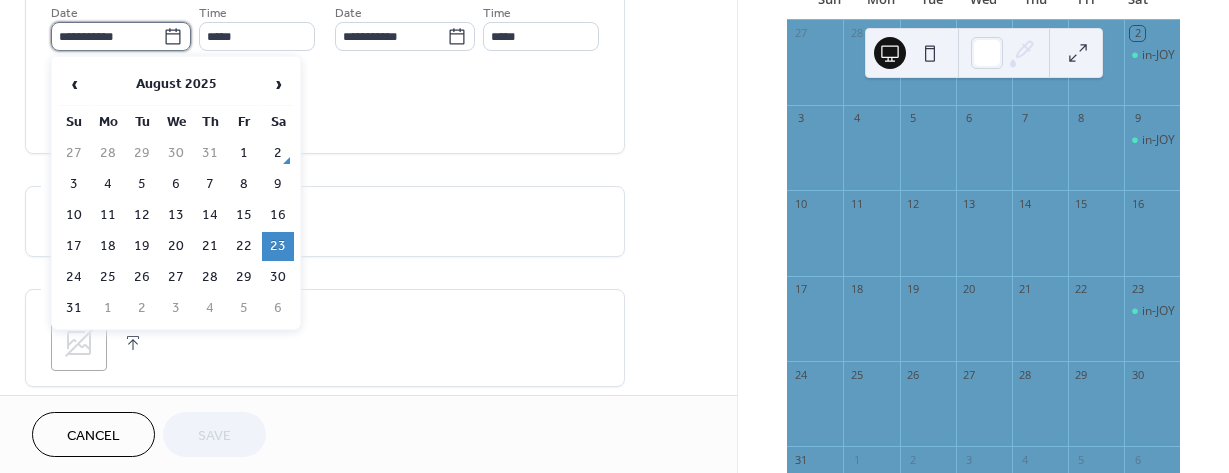 click on "**********" at bounding box center (107, 36) 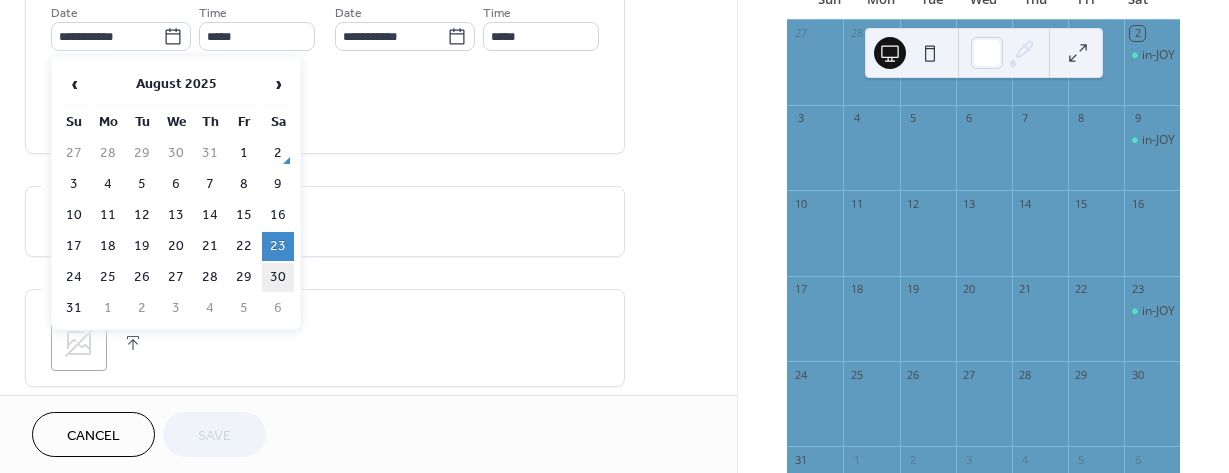 click on "30" at bounding box center [278, 277] 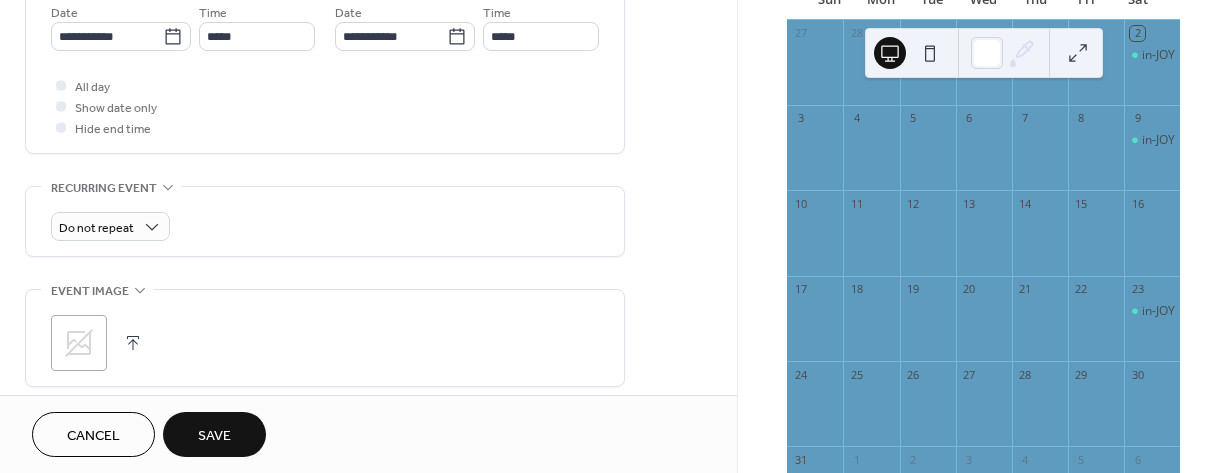 click on "Save" at bounding box center (214, 436) 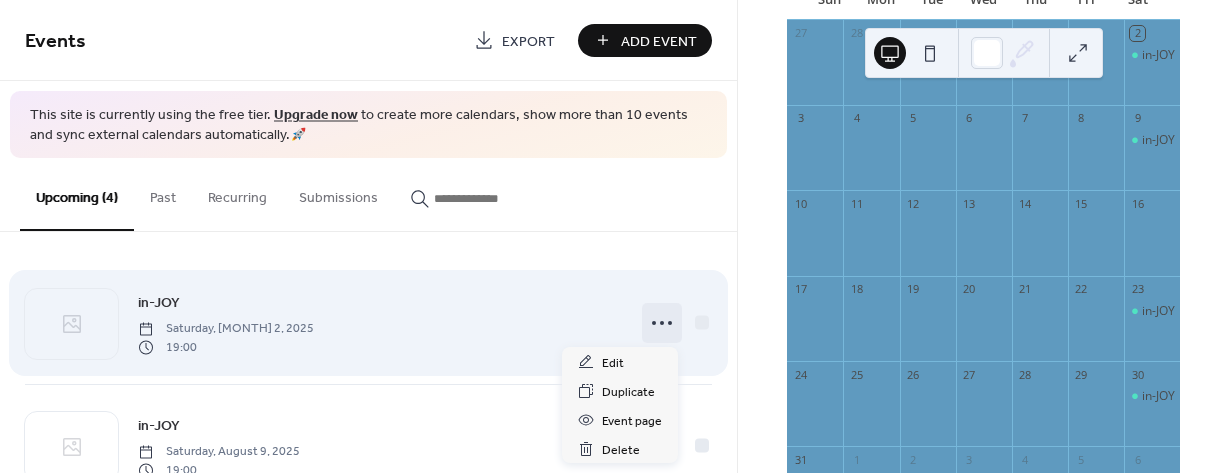 click 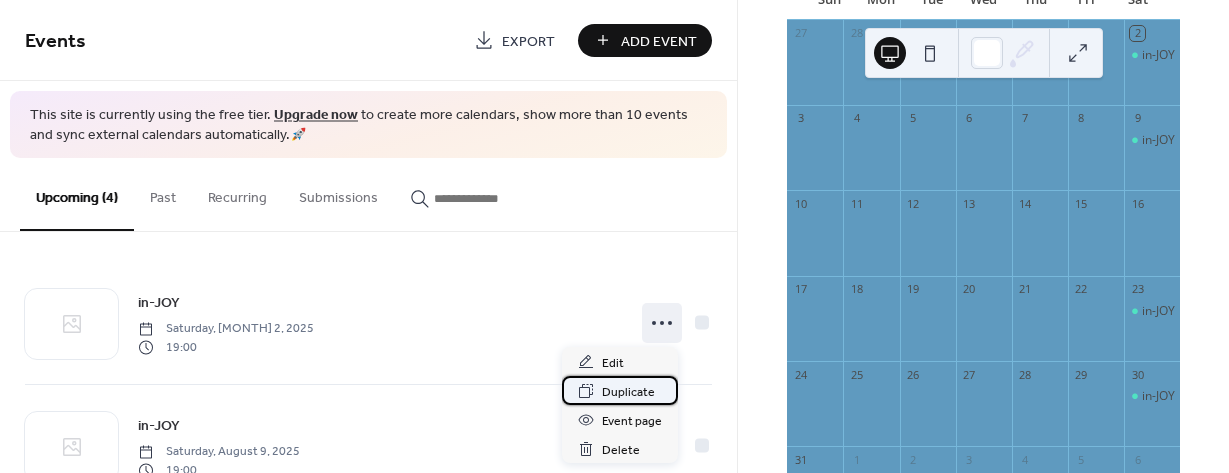 click on "Duplicate" at bounding box center [628, 392] 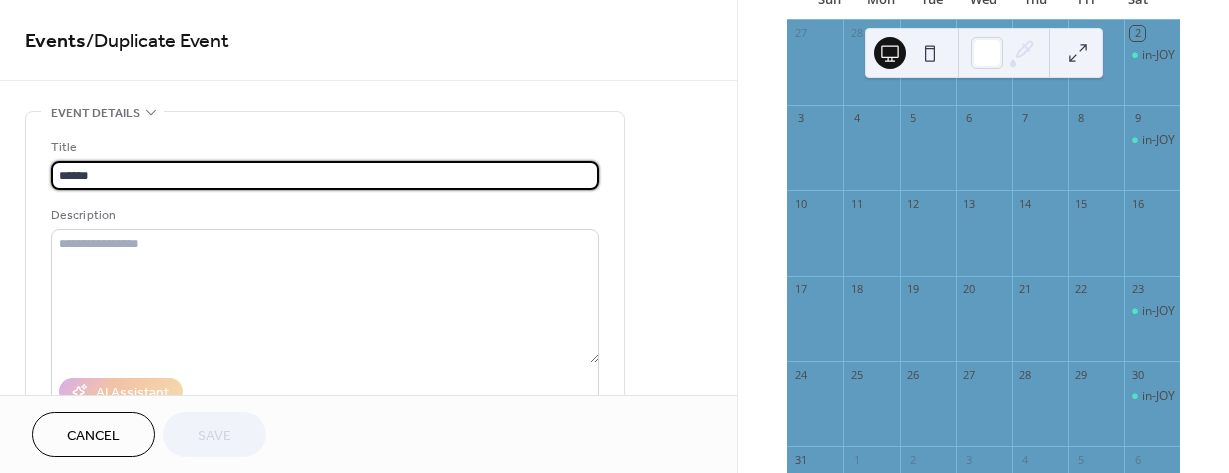 scroll, scrollTop: 1, scrollLeft: 0, axis: vertical 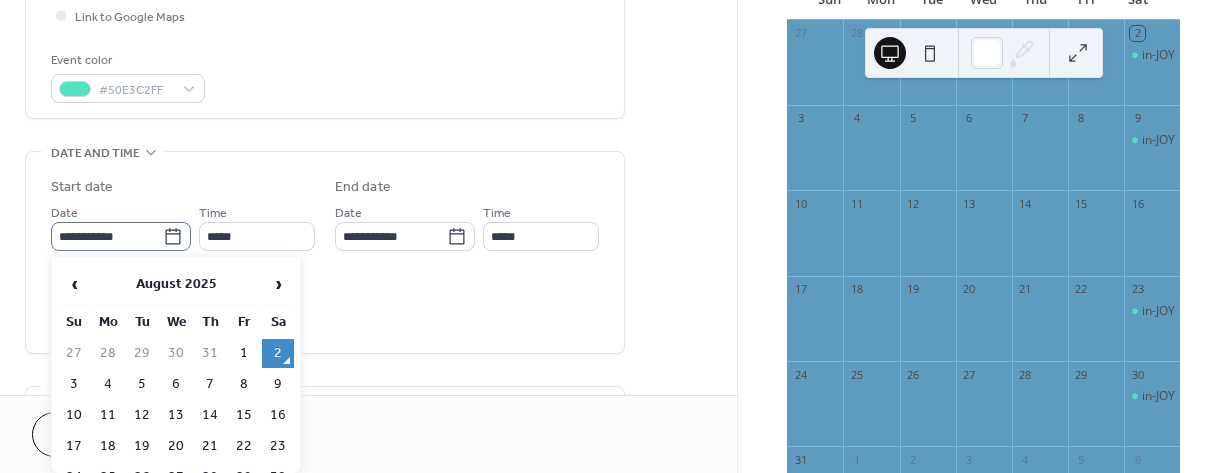 click 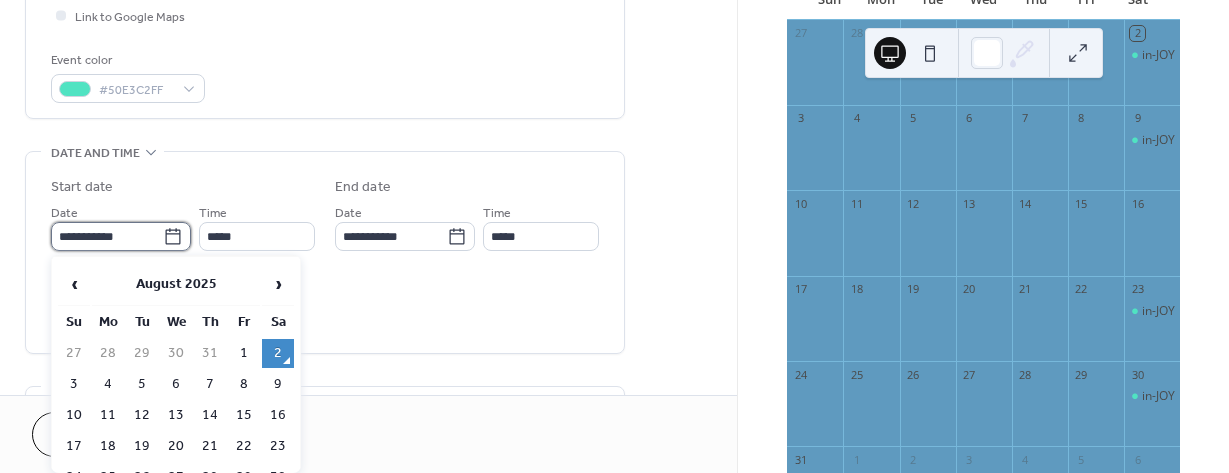 click on "**********" at bounding box center [107, 236] 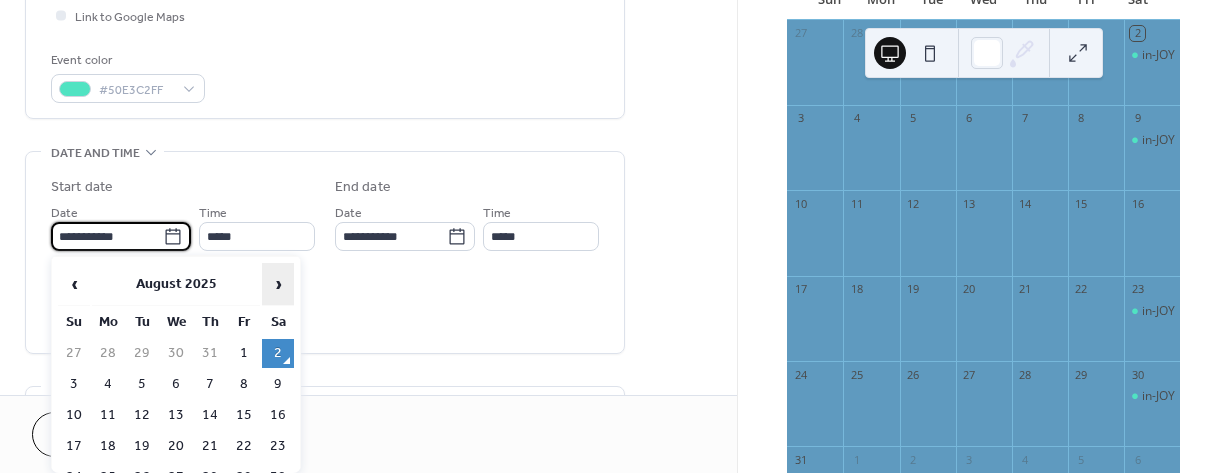 click on "›" at bounding box center (278, 284) 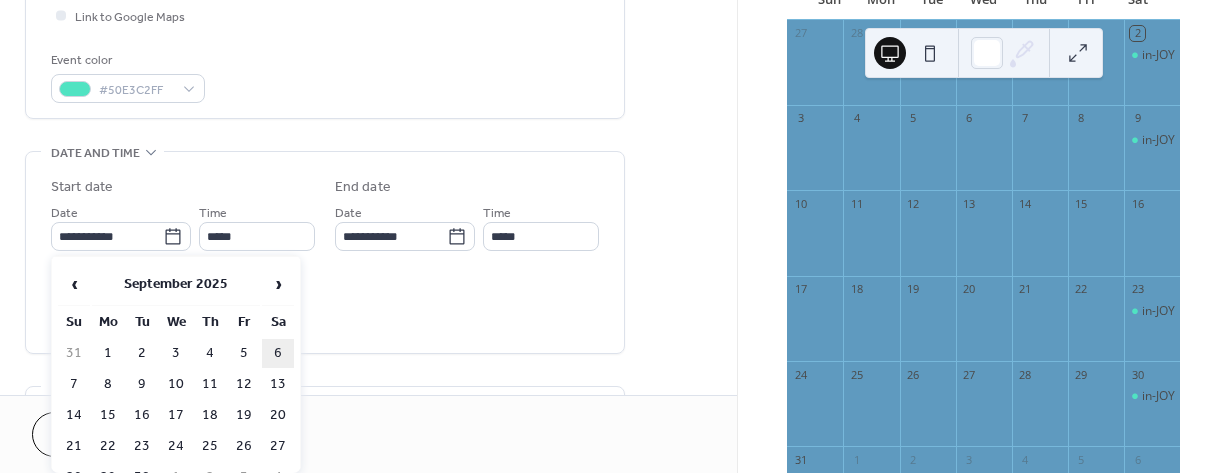 click on "6" at bounding box center [278, 353] 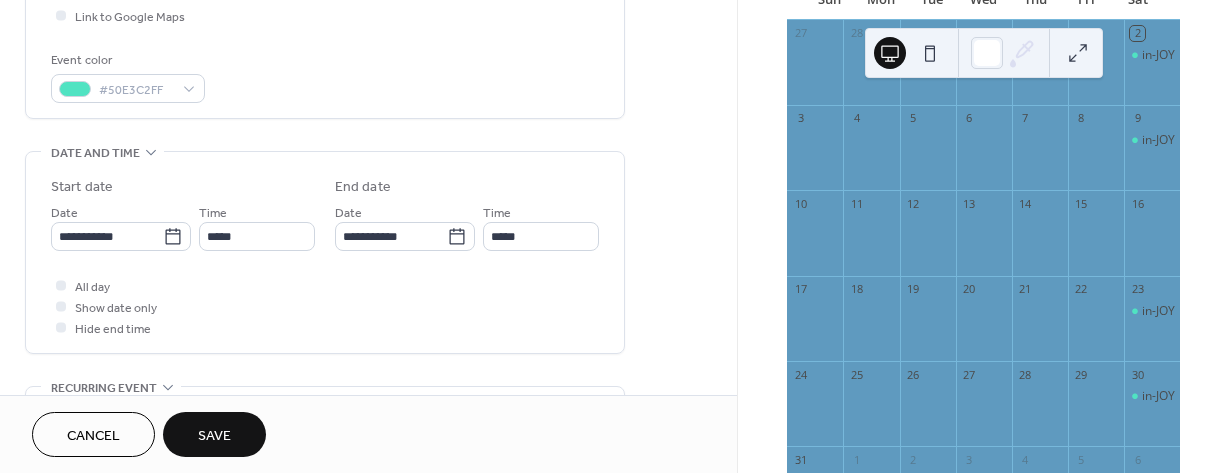 click on "Save" at bounding box center (214, 434) 